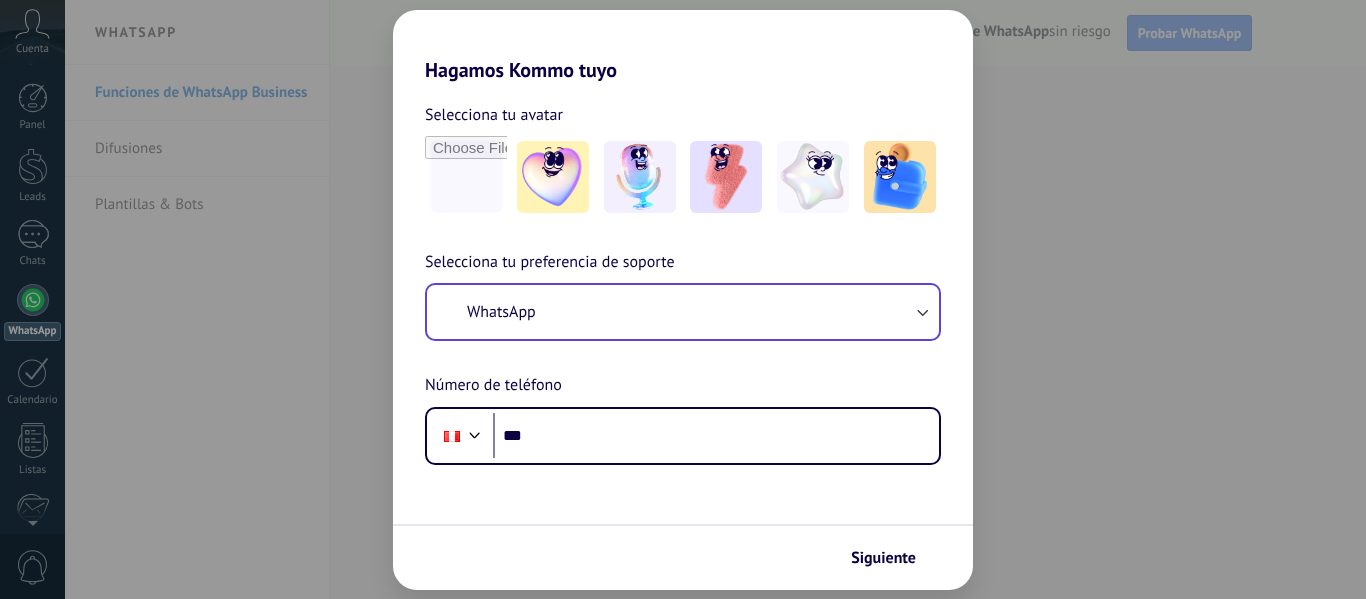 scroll, scrollTop: 0, scrollLeft: 0, axis: both 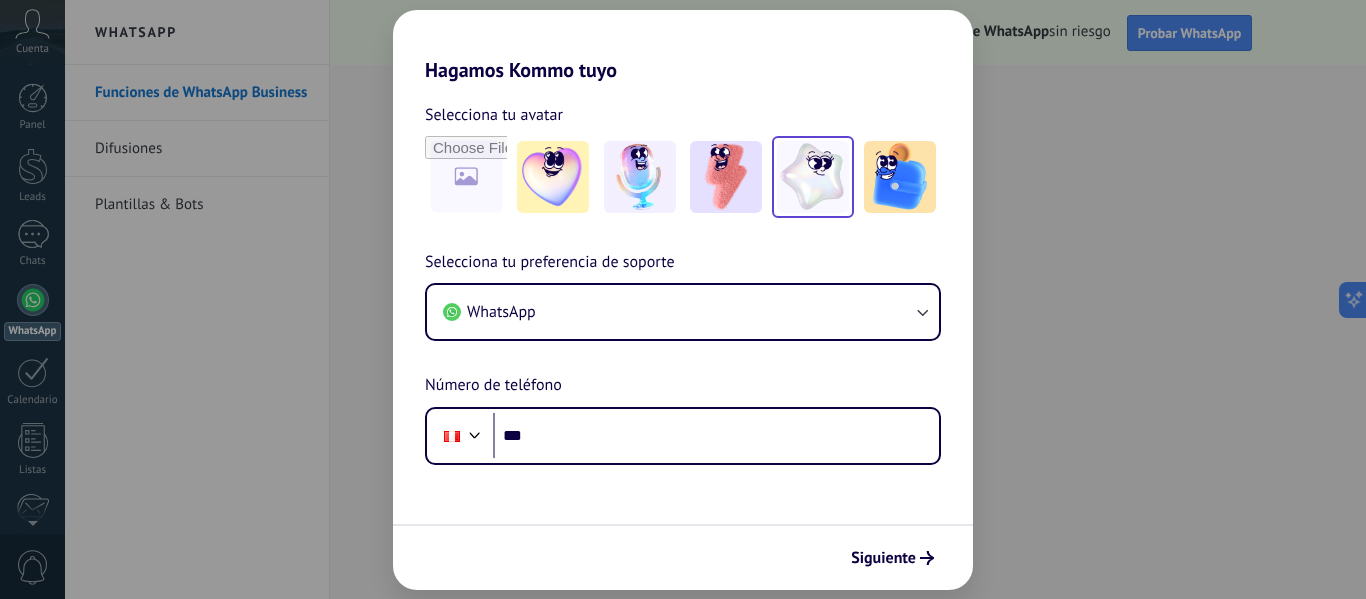click at bounding box center [553, 177] 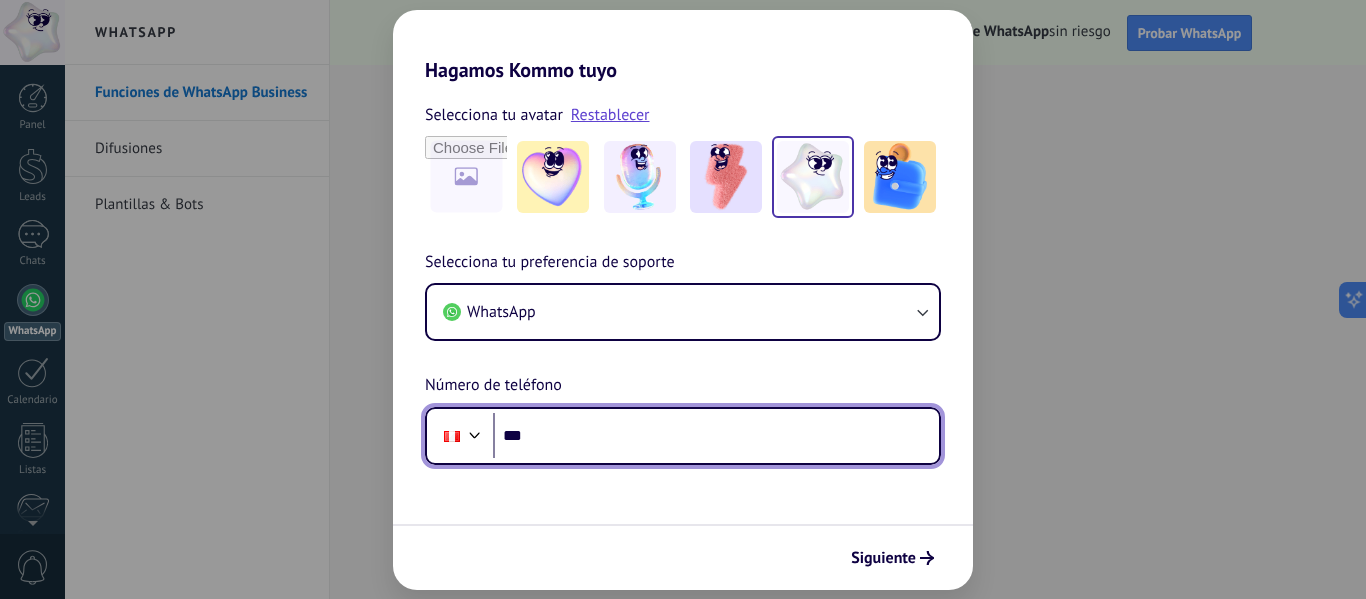click on "***" at bounding box center [716, 436] 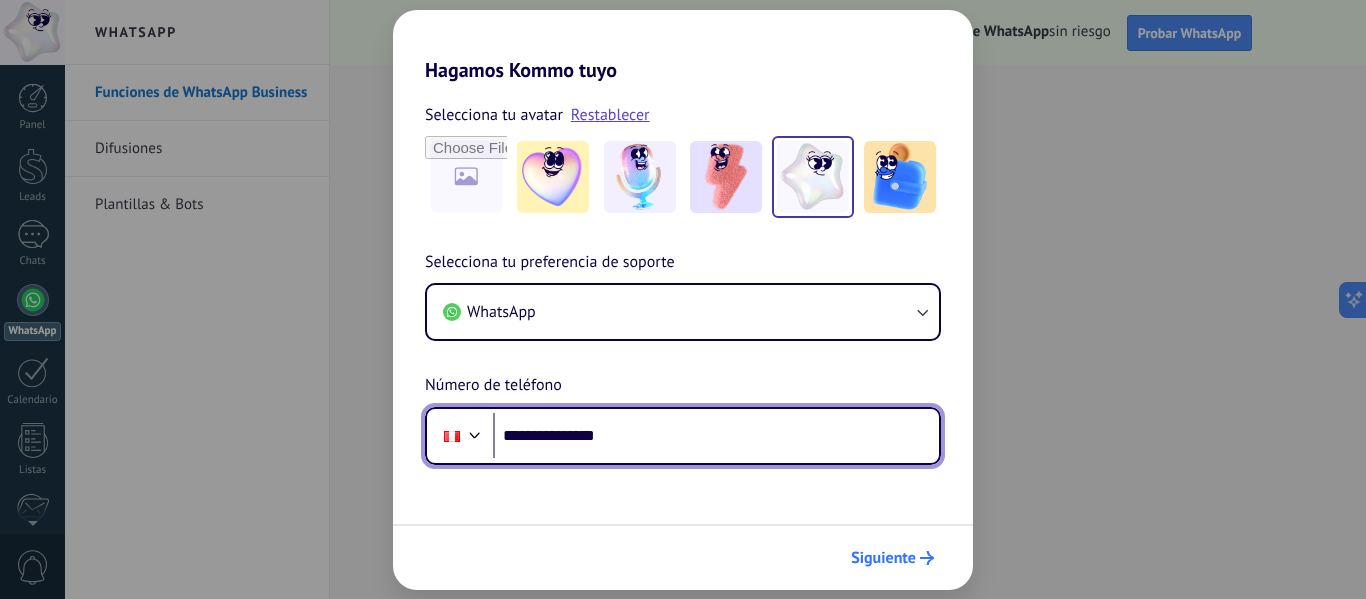 type on "**********" 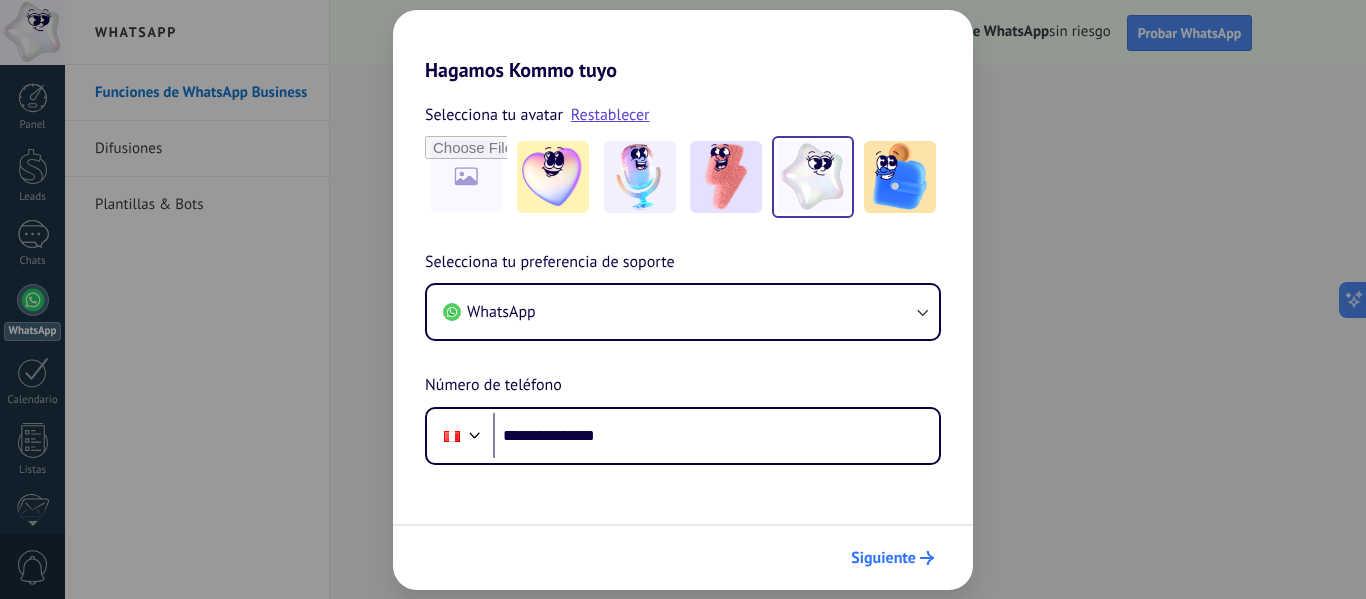 click on "Siguiente" at bounding box center (883, 558) 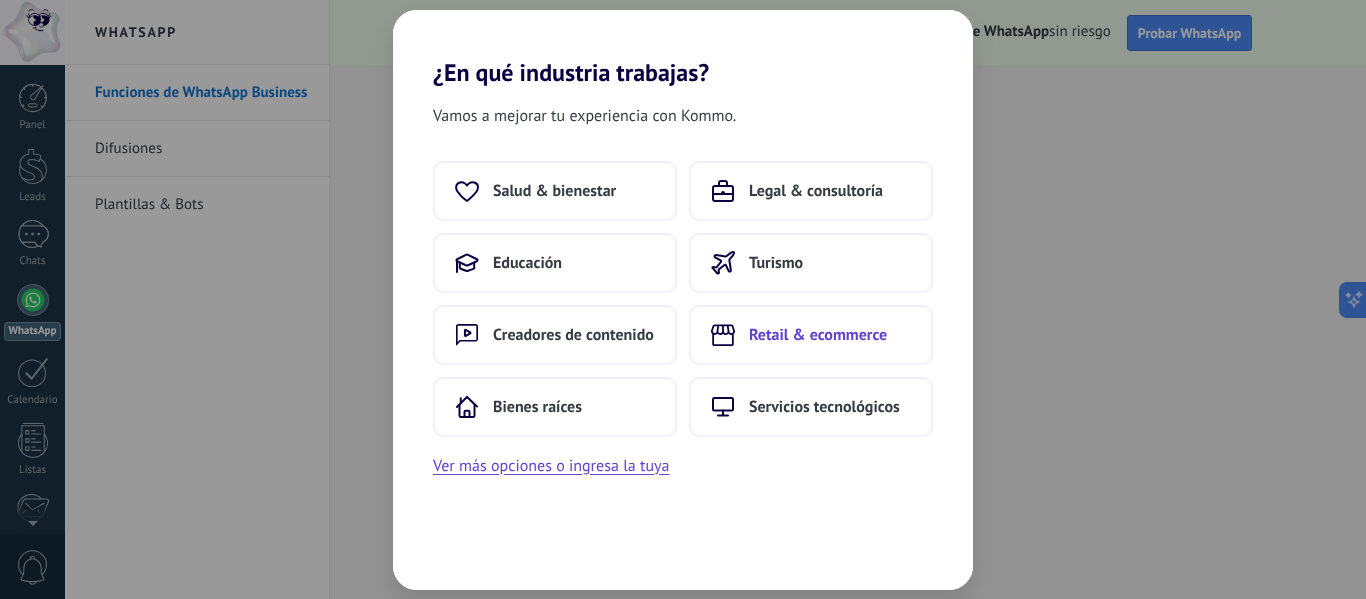 click on "Retail & ecommerce" at bounding box center [554, 191] 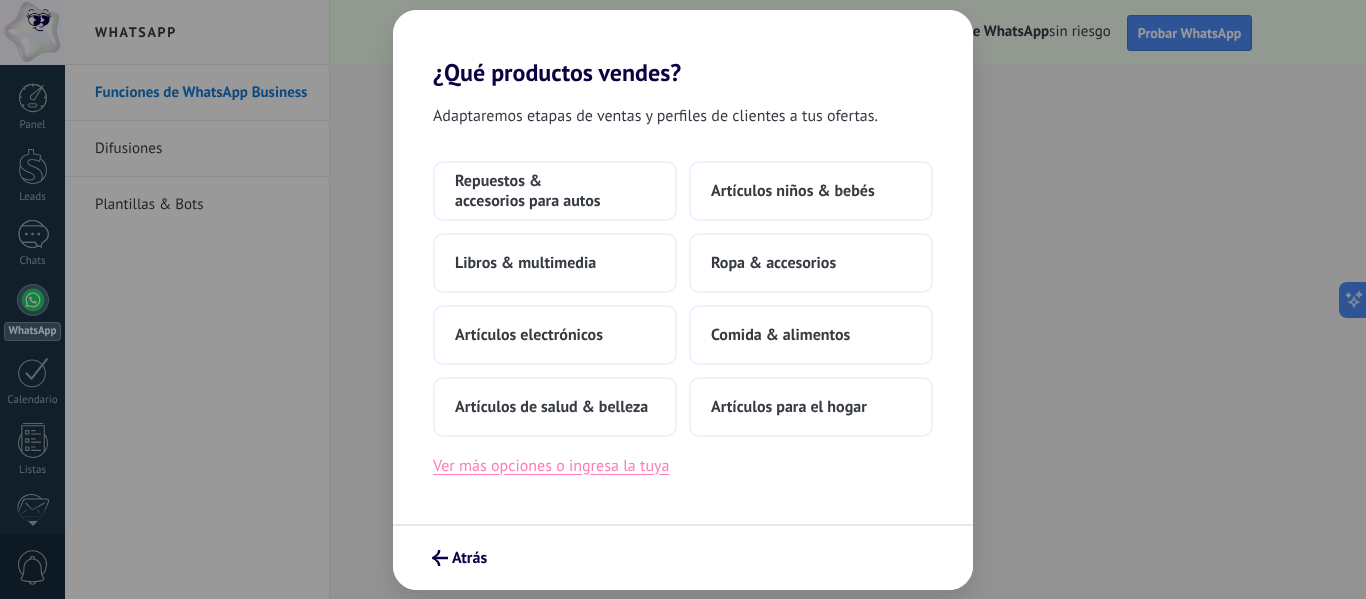 click on "Ver más opciones o ingresa la tuya" at bounding box center [551, 466] 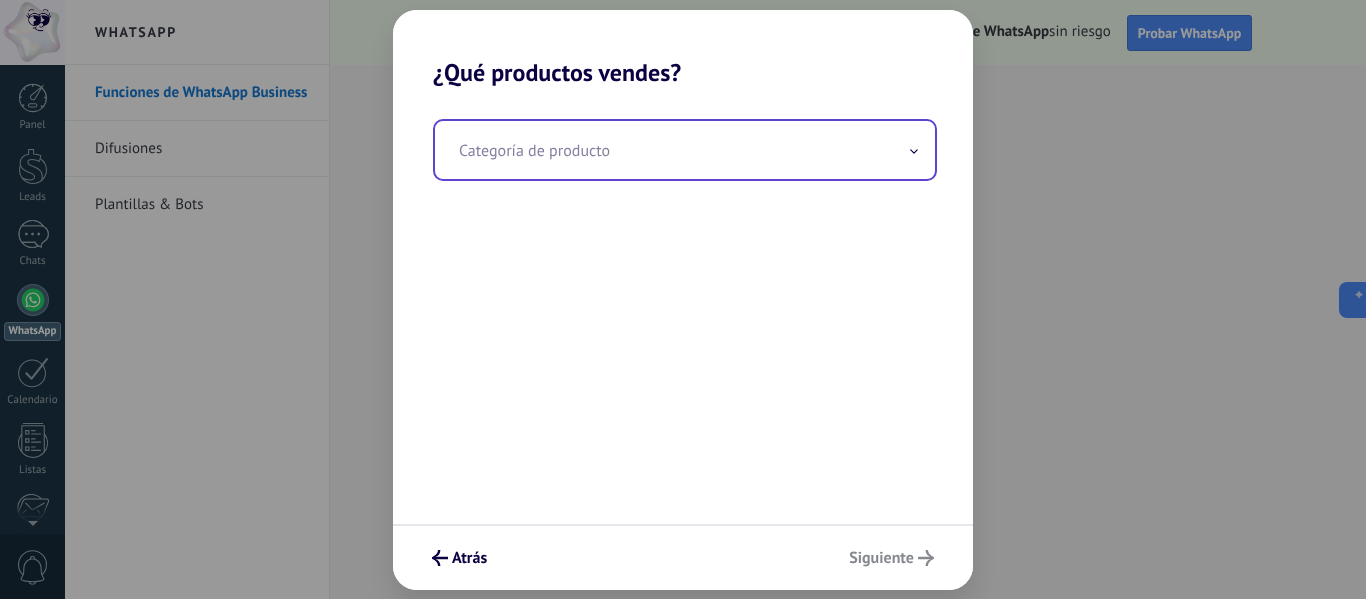 click at bounding box center [685, 150] 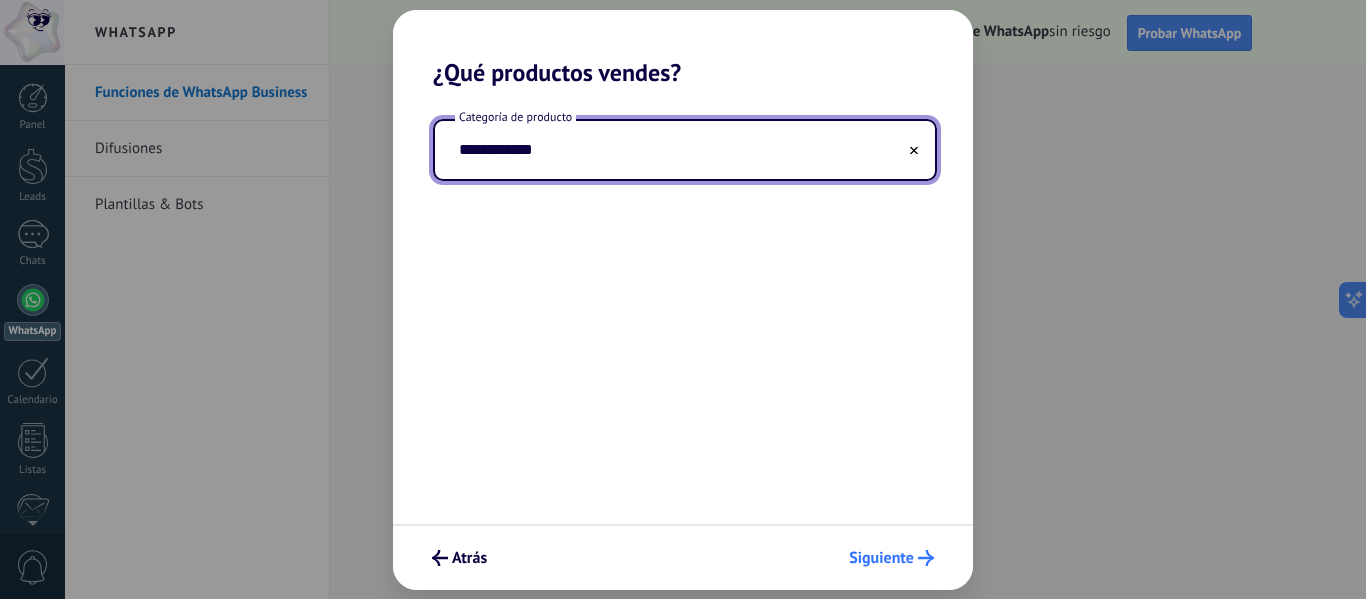 type on "**********" 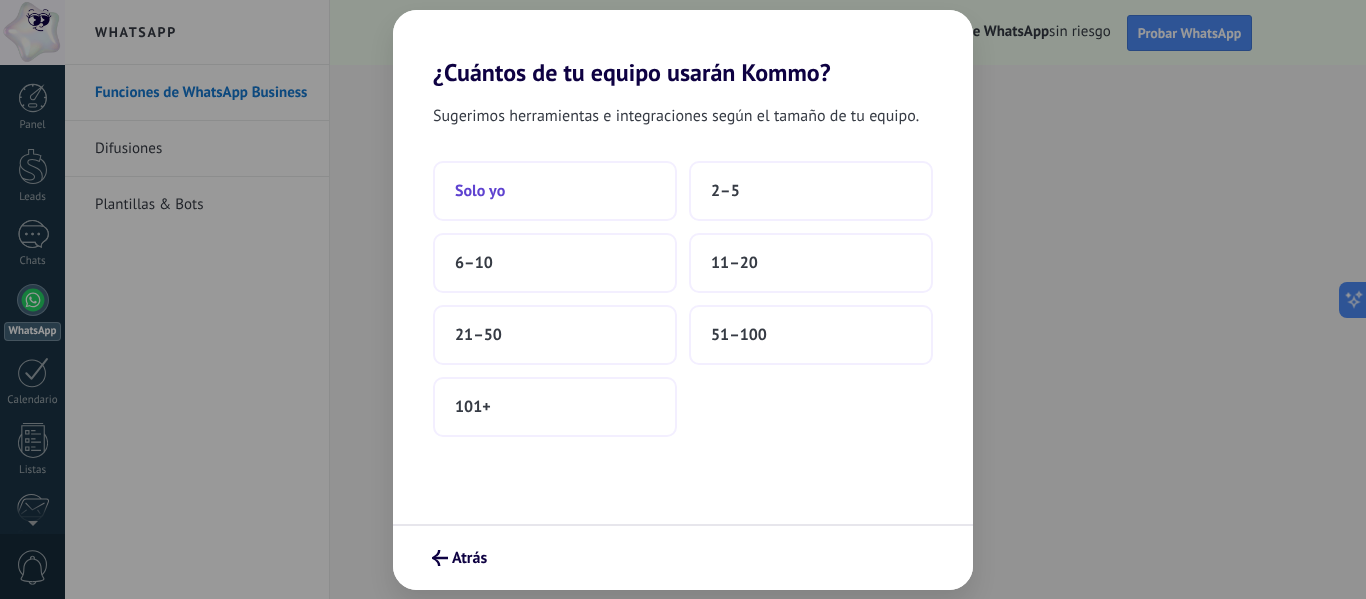 click on "Solo yo" at bounding box center [555, 191] 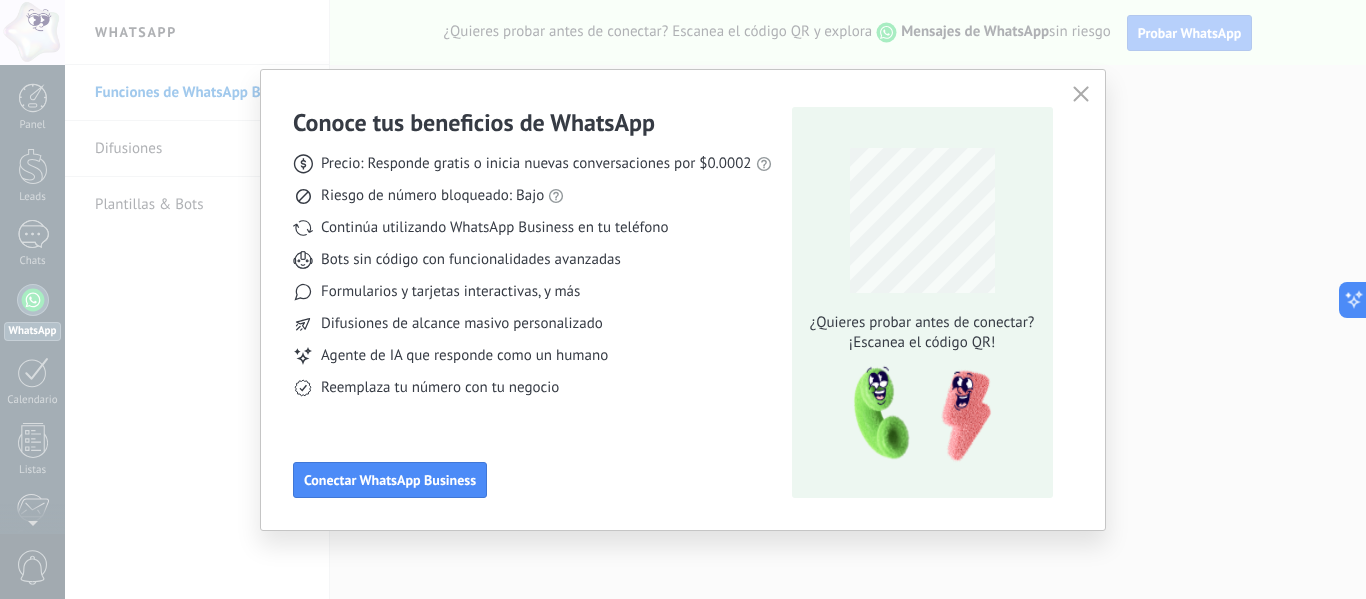 click at bounding box center [1081, 94] 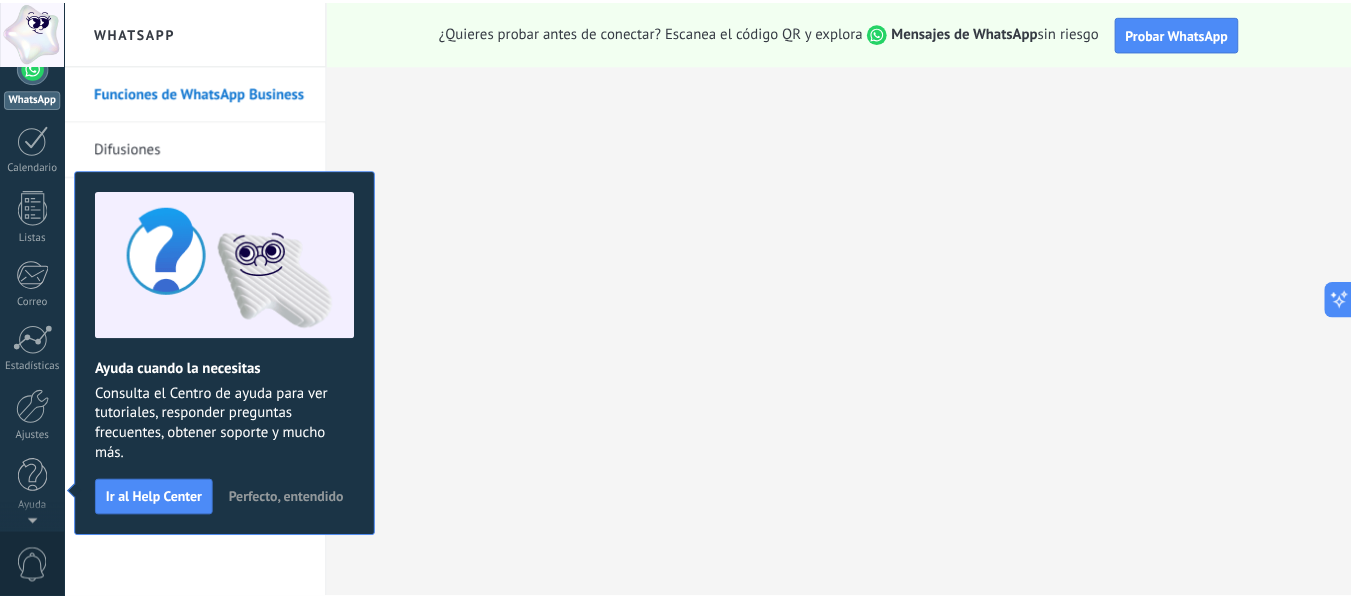 scroll, scrollTop: 0, scrollLeft: 0, axis: both 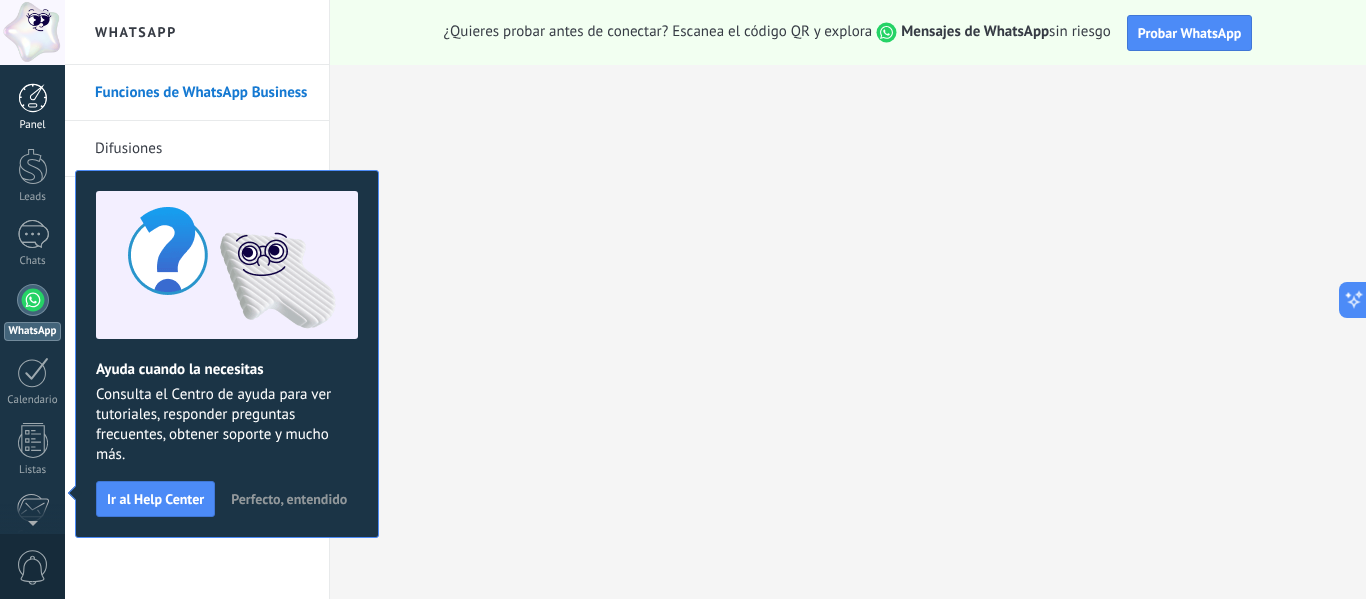 click at bounding box center [33, 98] 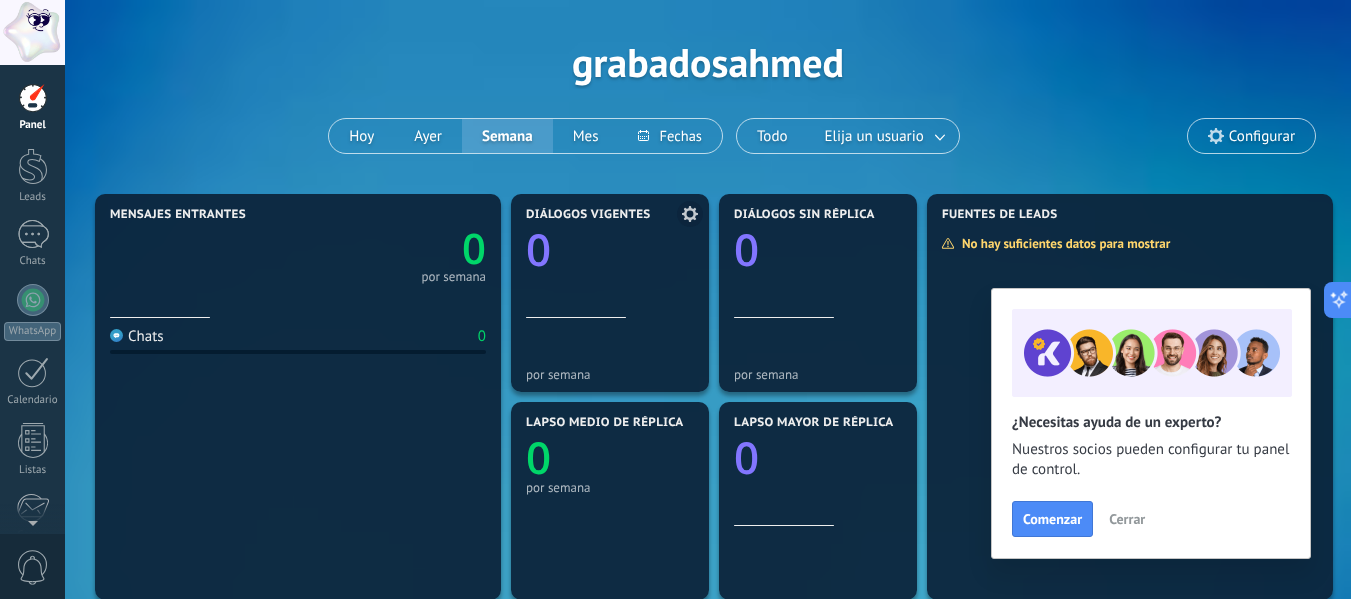 scroll, scrollTop: 100, scrollLeft: 0, axis: vertical 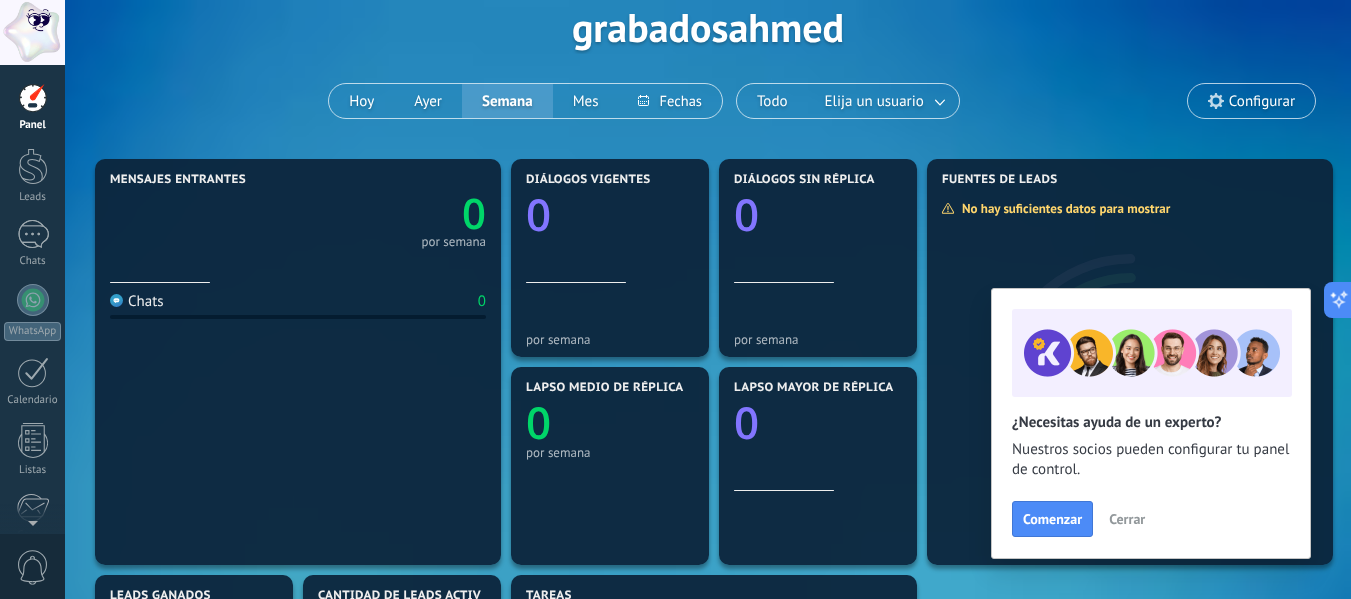 click on "Cerrar" at bounding box center (1127, 519) 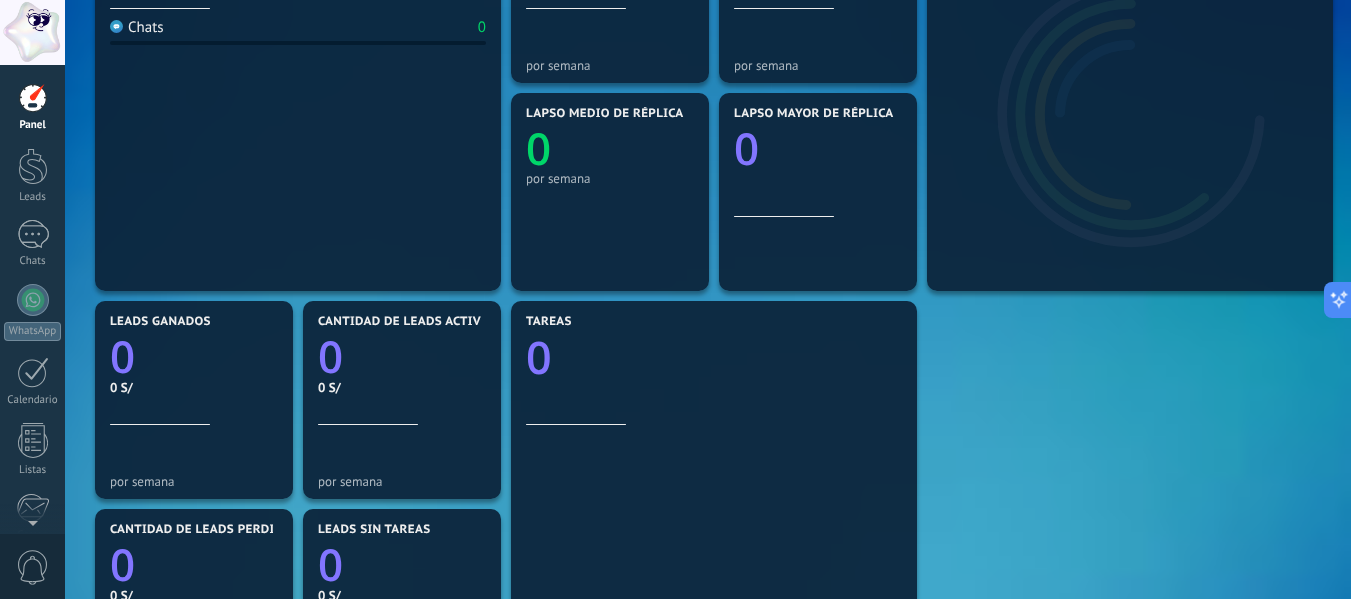 scroll, scrollTop: 56, scrollLeft: 0, axis: vertical 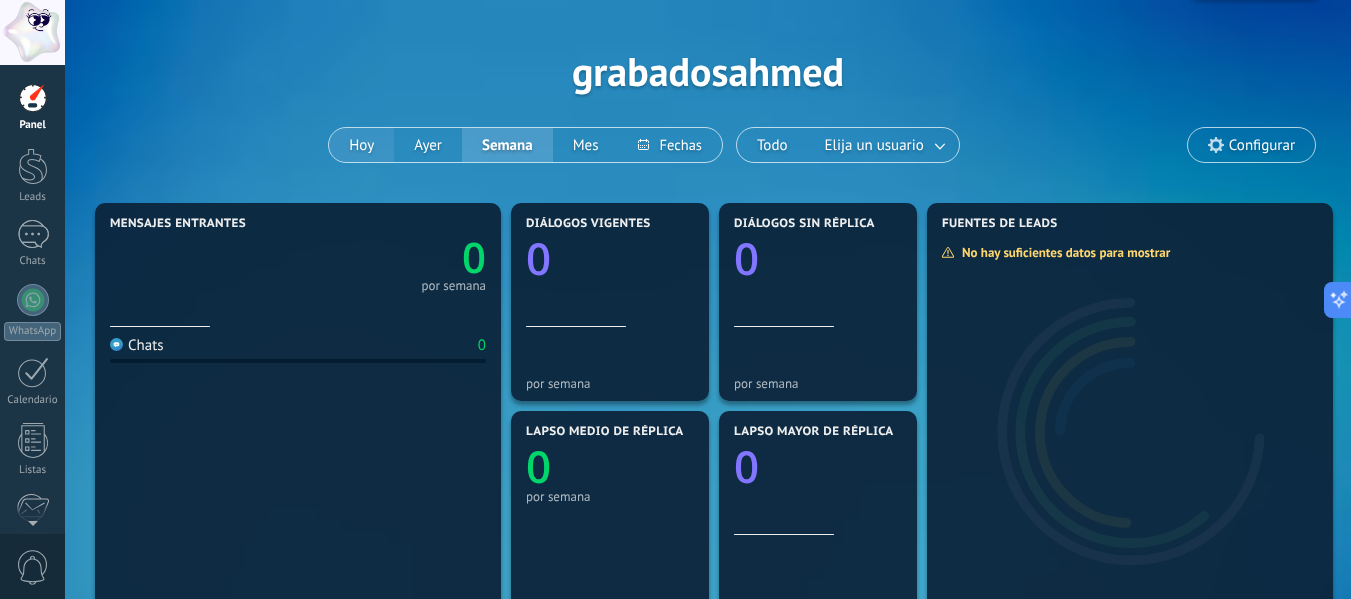click on "Hoy" at bounding box center (361, 145) 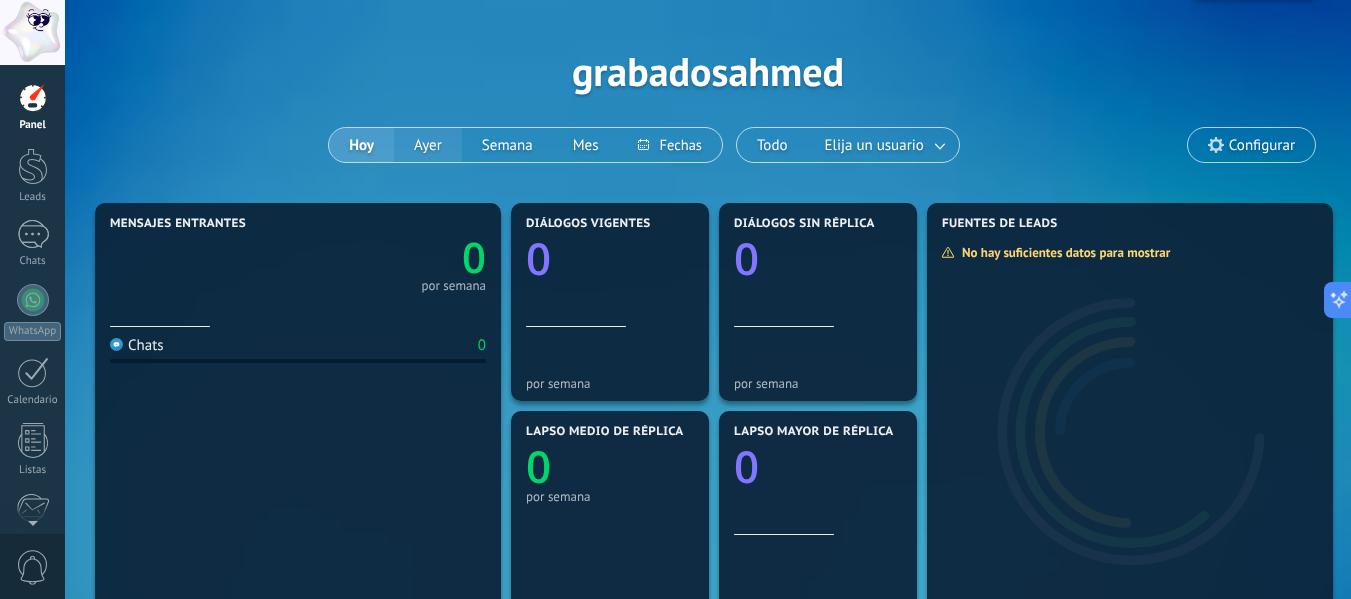 drag, startPoint x: 422, startPoint y: 152, endPoint x: 637, endPoint y: 162, distance: 215.23244 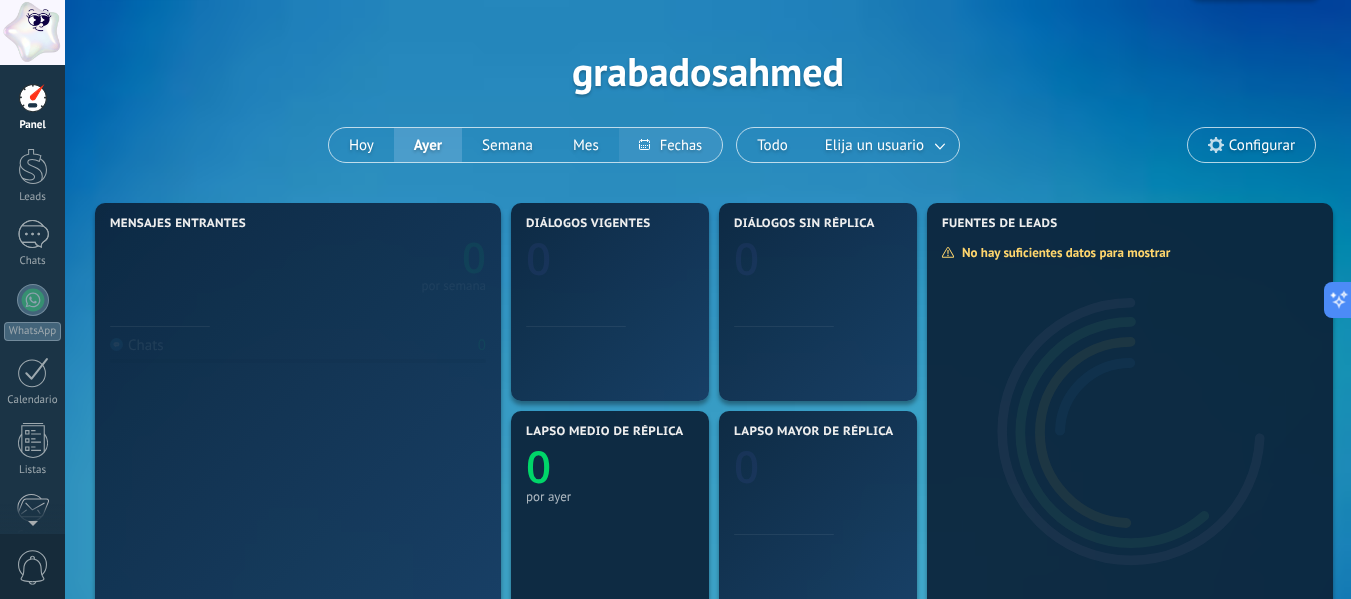 click at bounding box center (670, 145) 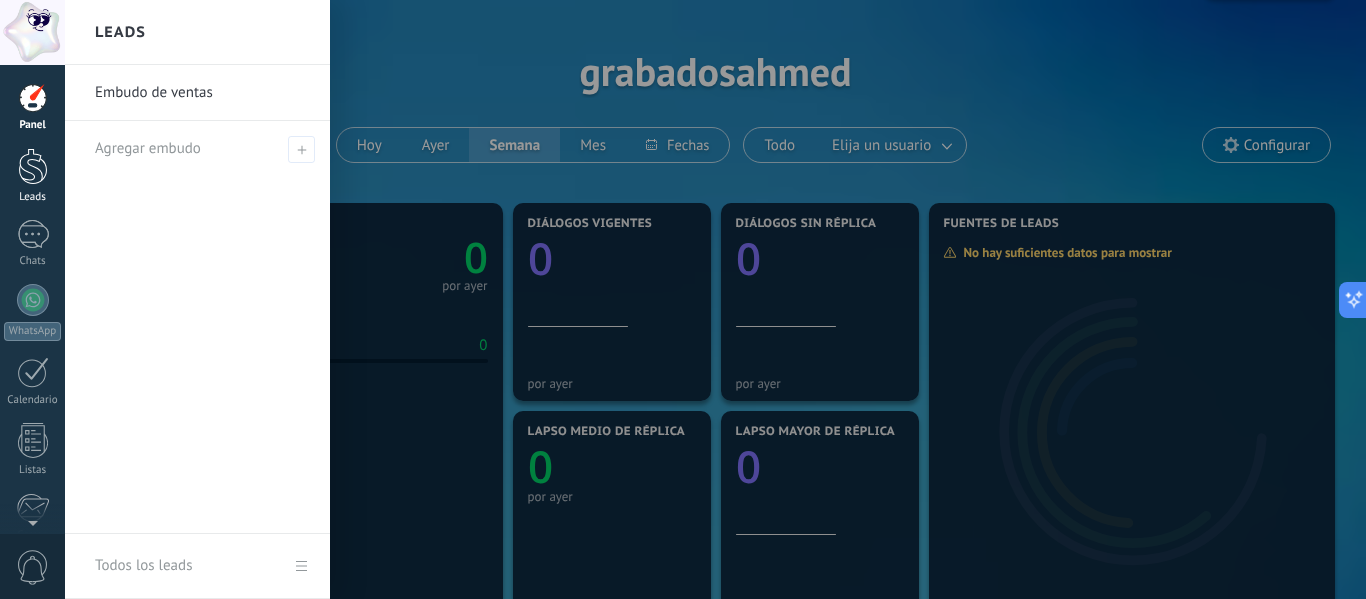 click at bounding box center [33, 166] 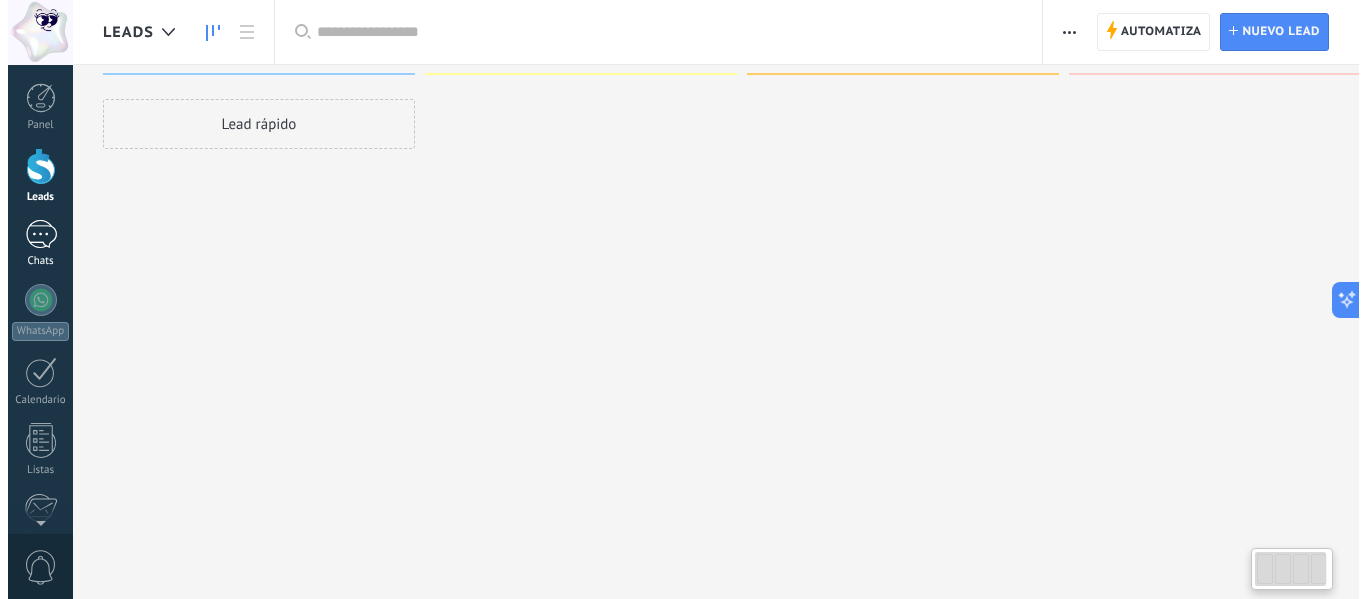 scroll, scrollTop: 0, scrollLeft: 0, axis: both 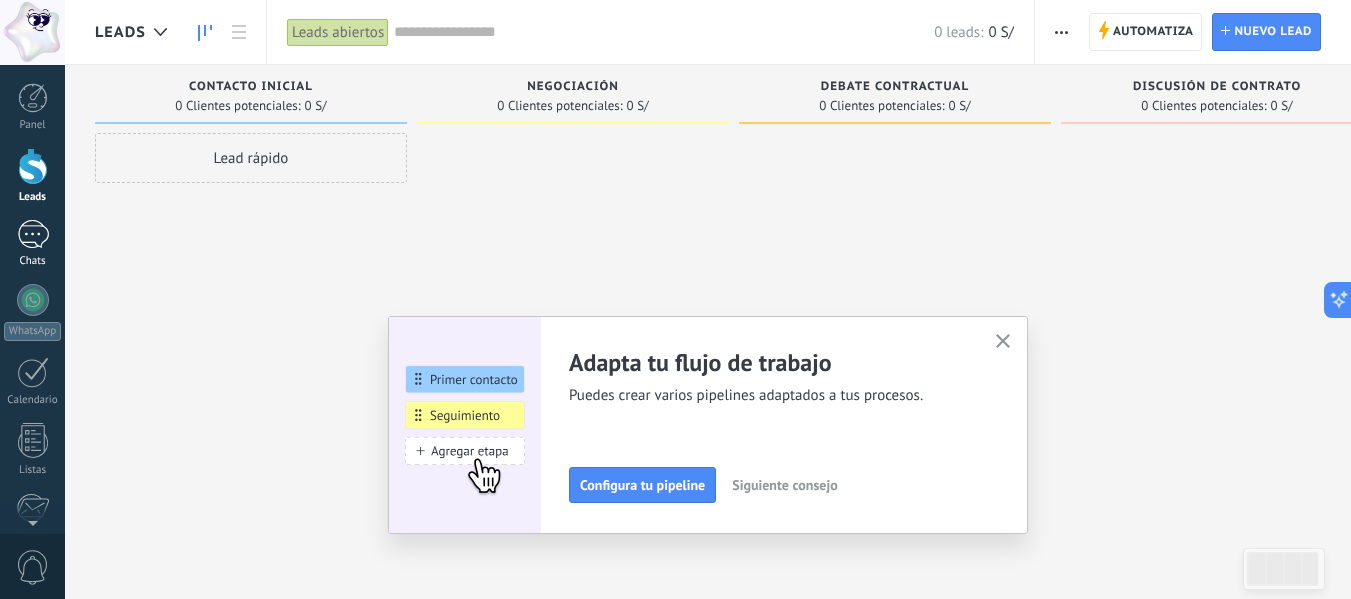 click at bounding box center [33, 234] 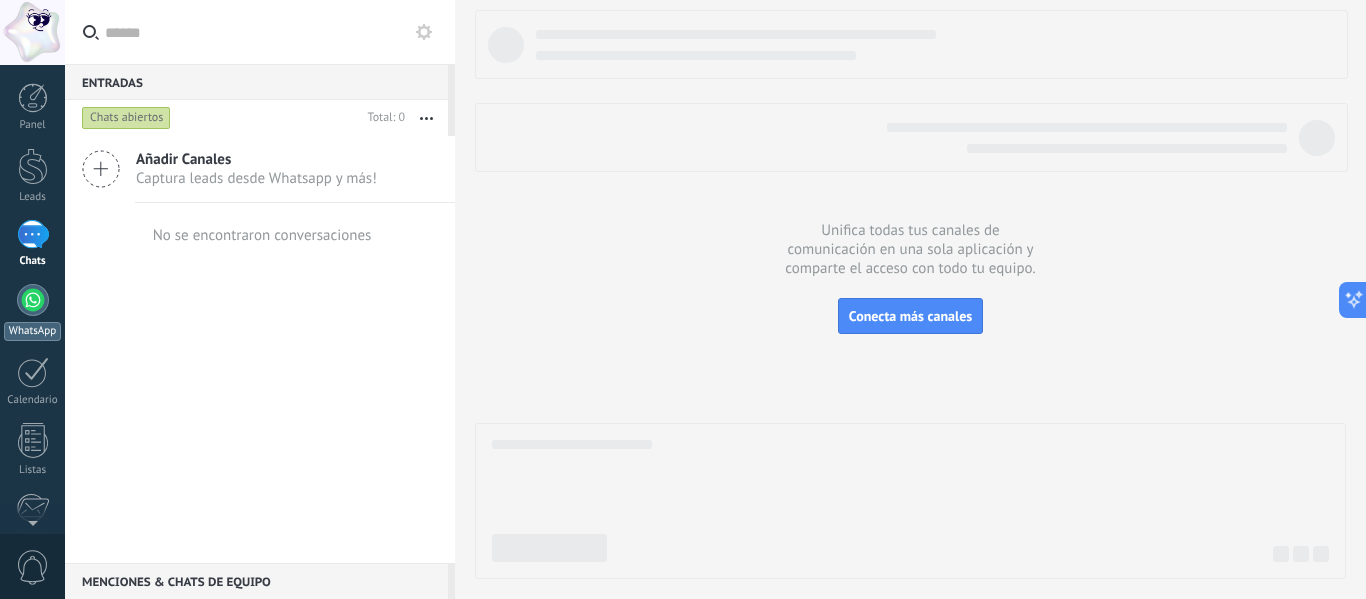 click at bounding box center (33, 300) 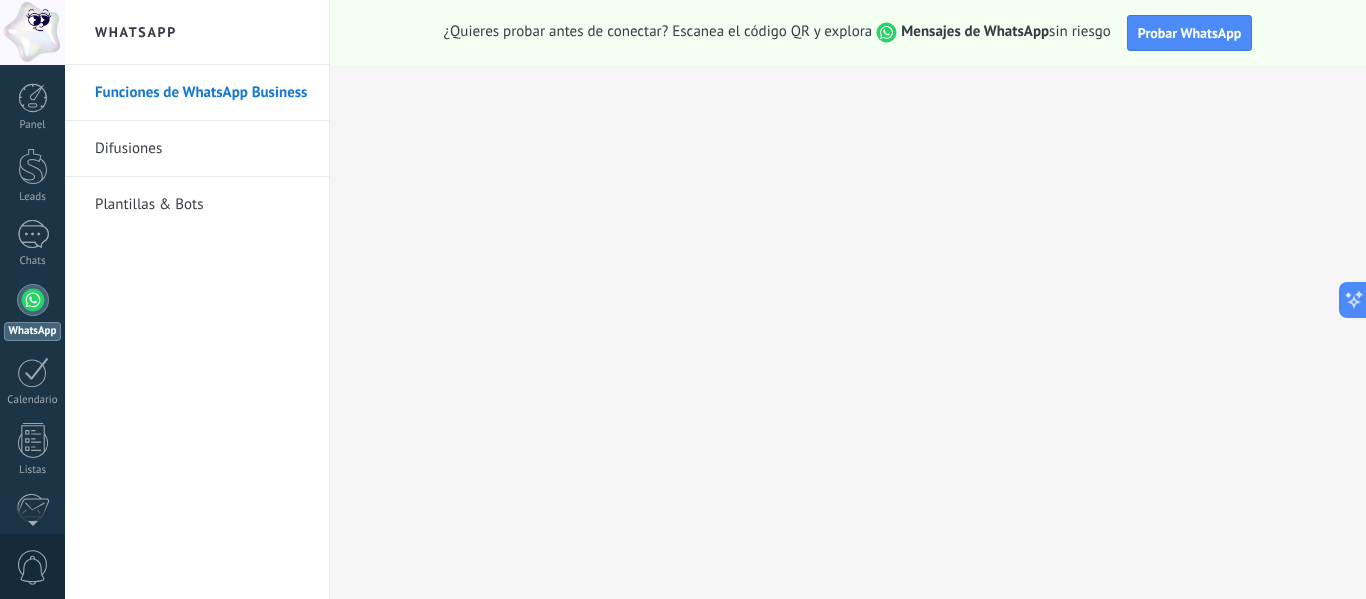 drag, startPoint x: 34, startPoint y: 384, endPoint x: 46, endPoint y: 478, distance: 94.76286 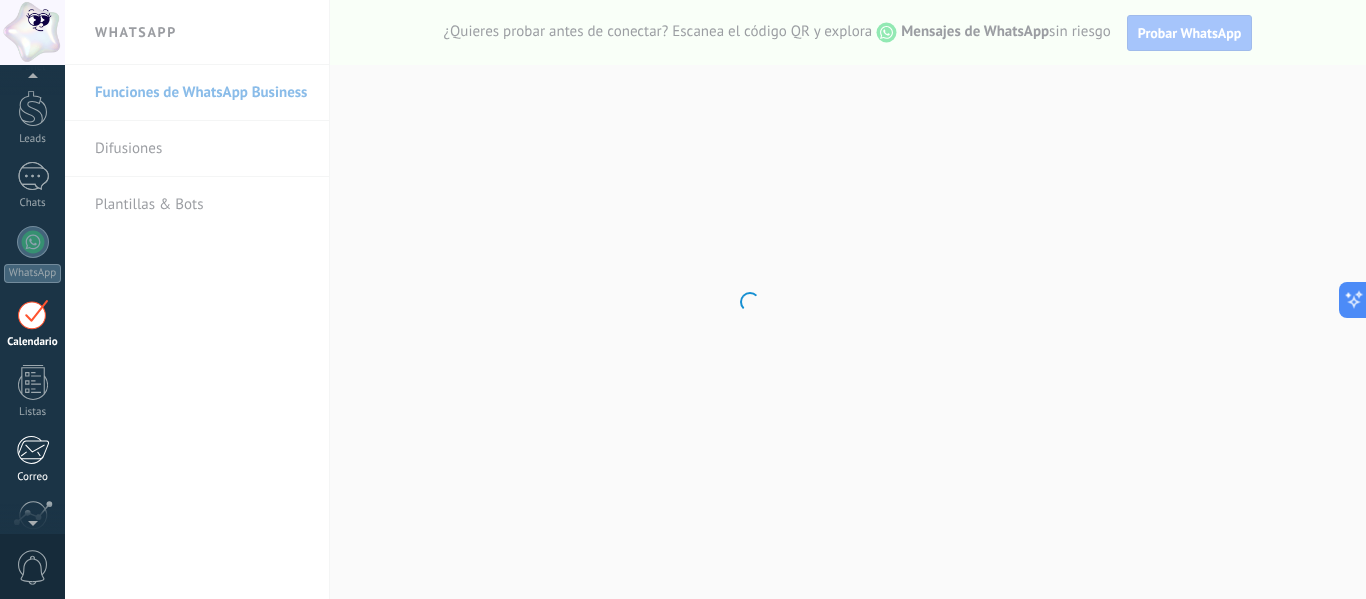 scroll, scrollTop: 58, scrollLeft: 0, axis: vertical 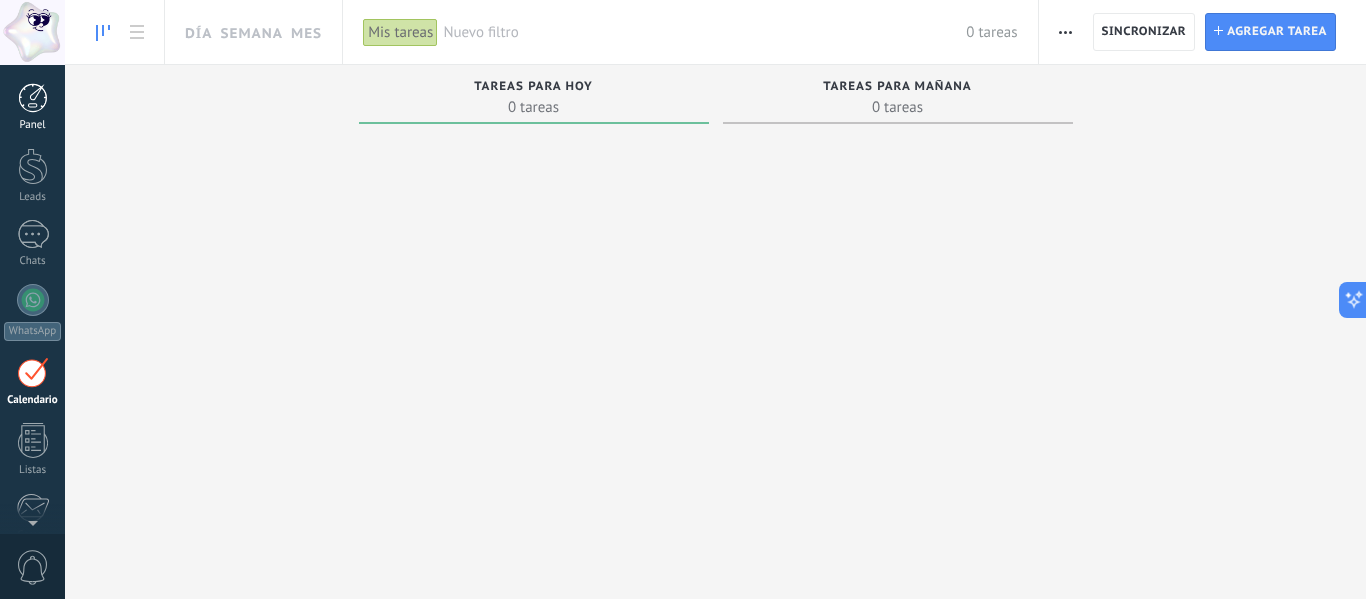 click at bounding box center [33, 98] 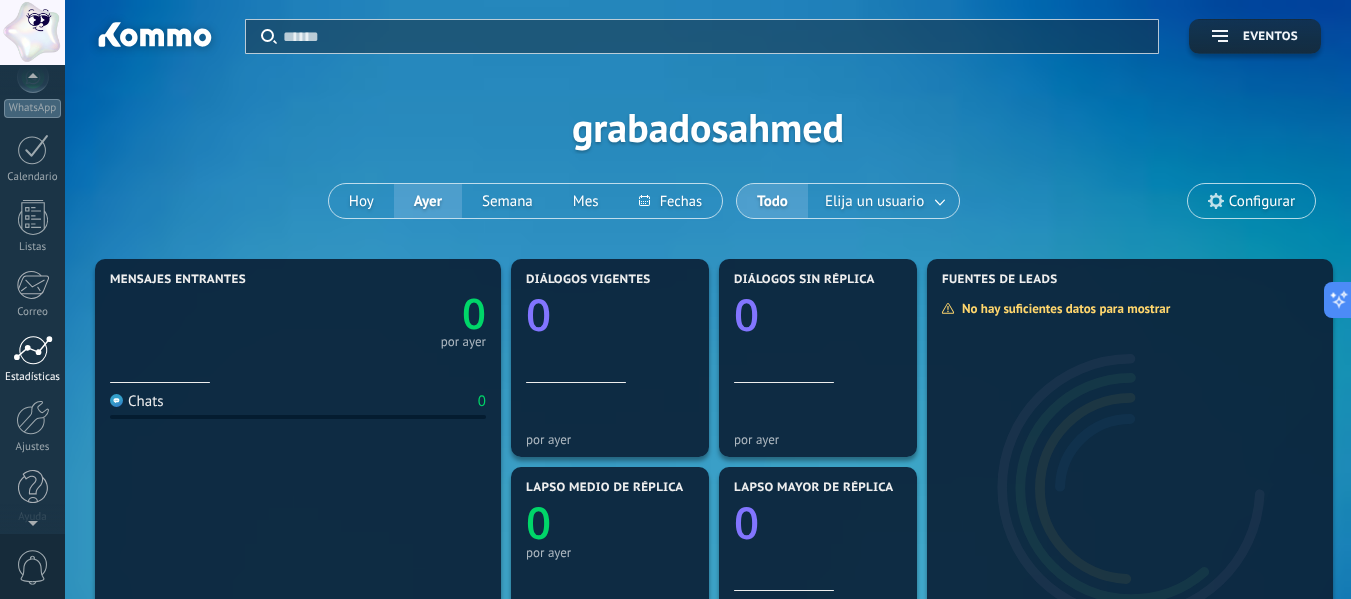 scroll, scrollTop: 233, scrollLeft: 0, axis: vertical 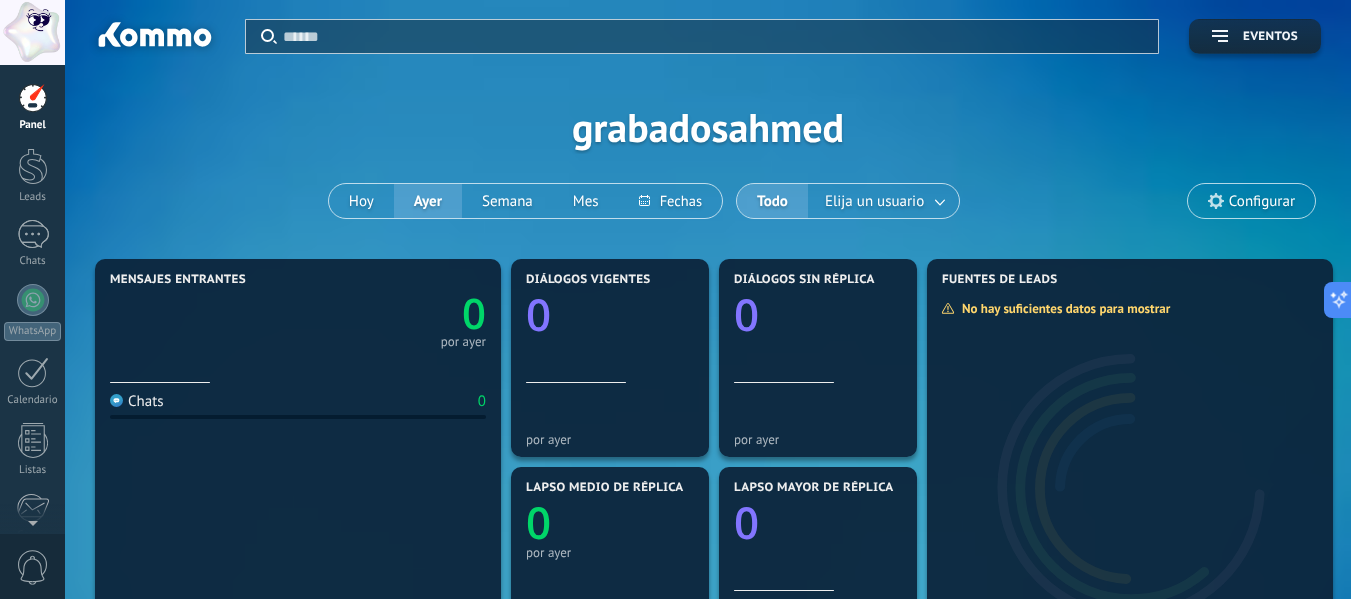 click on "Eventos" at bounding box center [1255, 37] 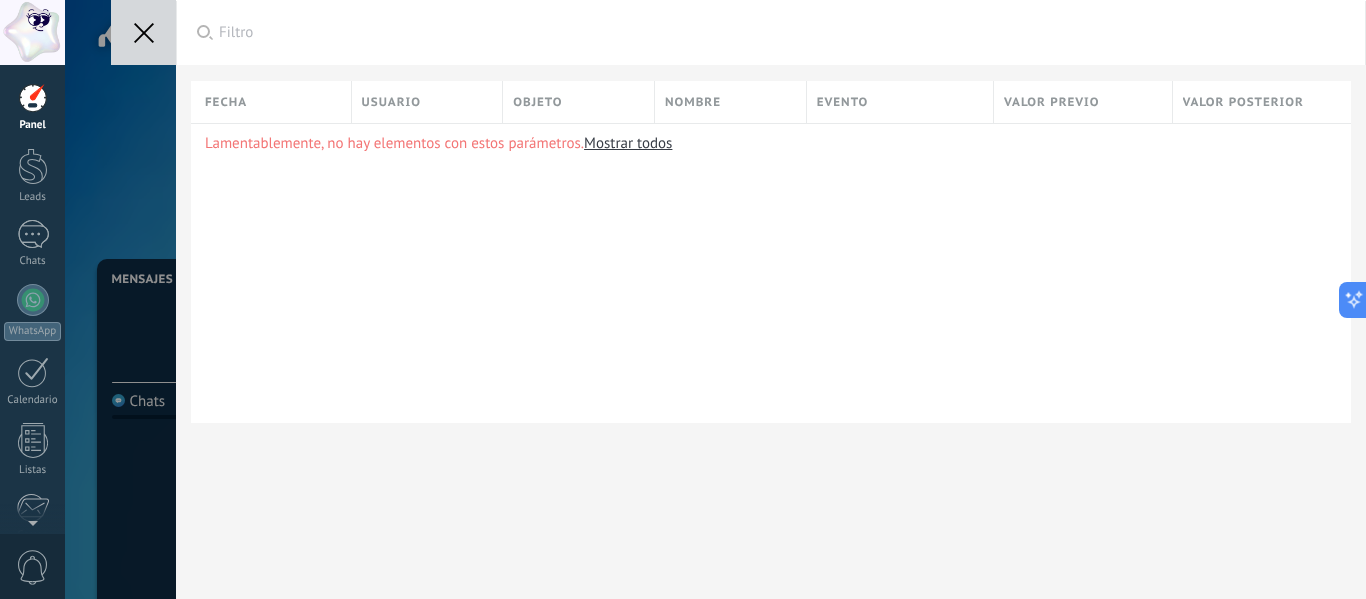 click at bounding box center (144, 33) 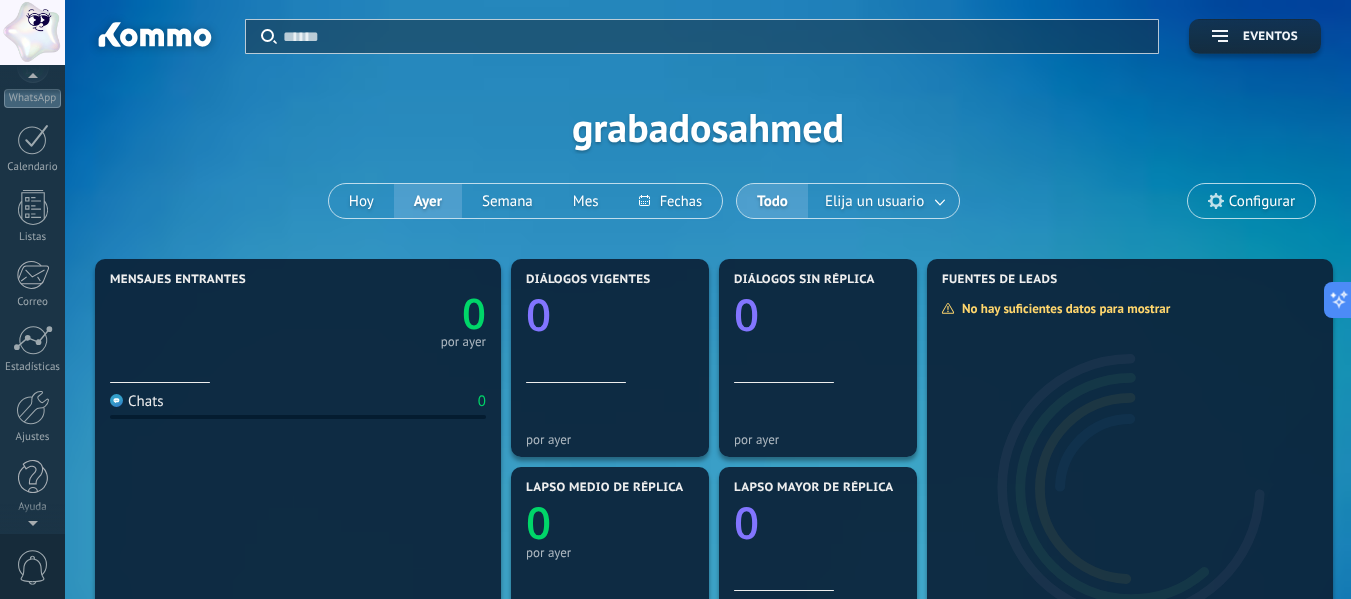 scroll, scrollTop: 0, scrollLeft: 0, axis: both 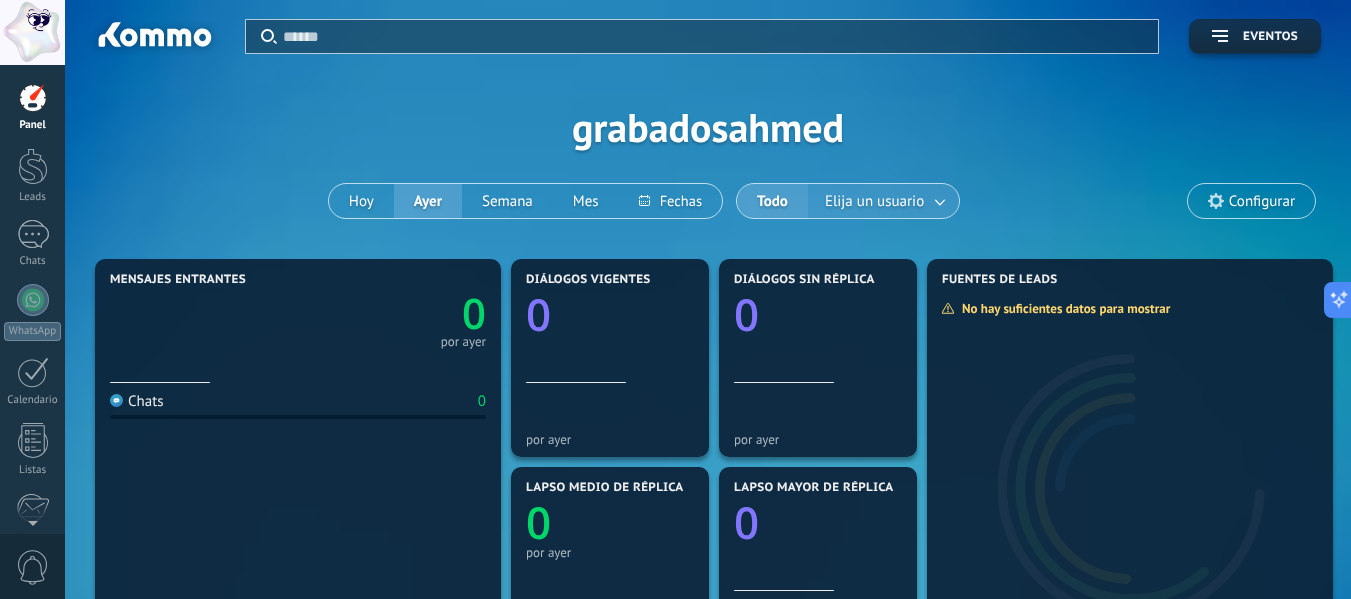 click on "Elija un usuario" at bounding box center [874, 201] 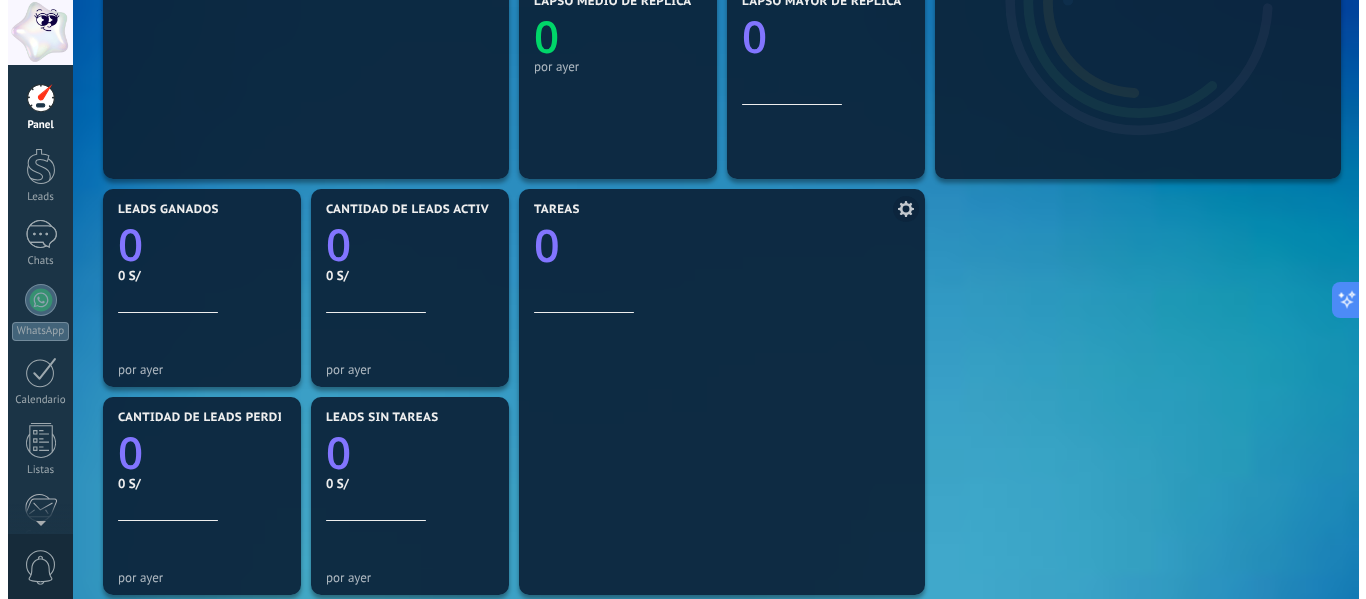 scroll, scrollTop: 700, scrollLeft: 0, axis: vertical 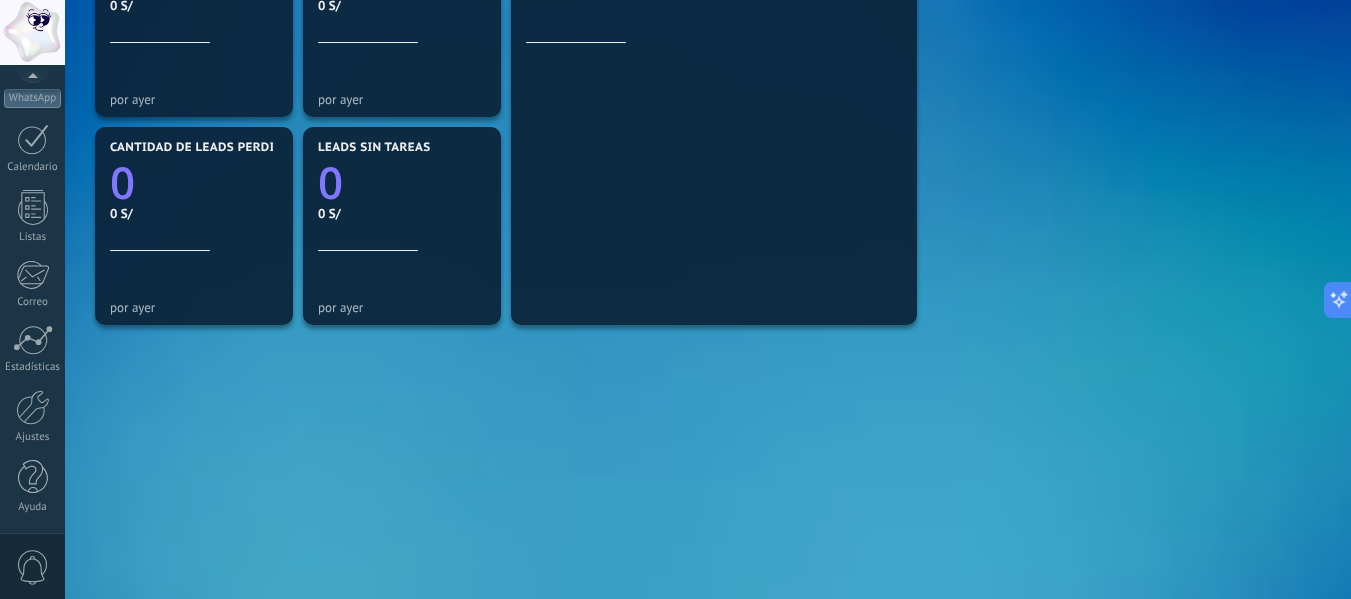 click on "0" at bounding box center (33, 567) 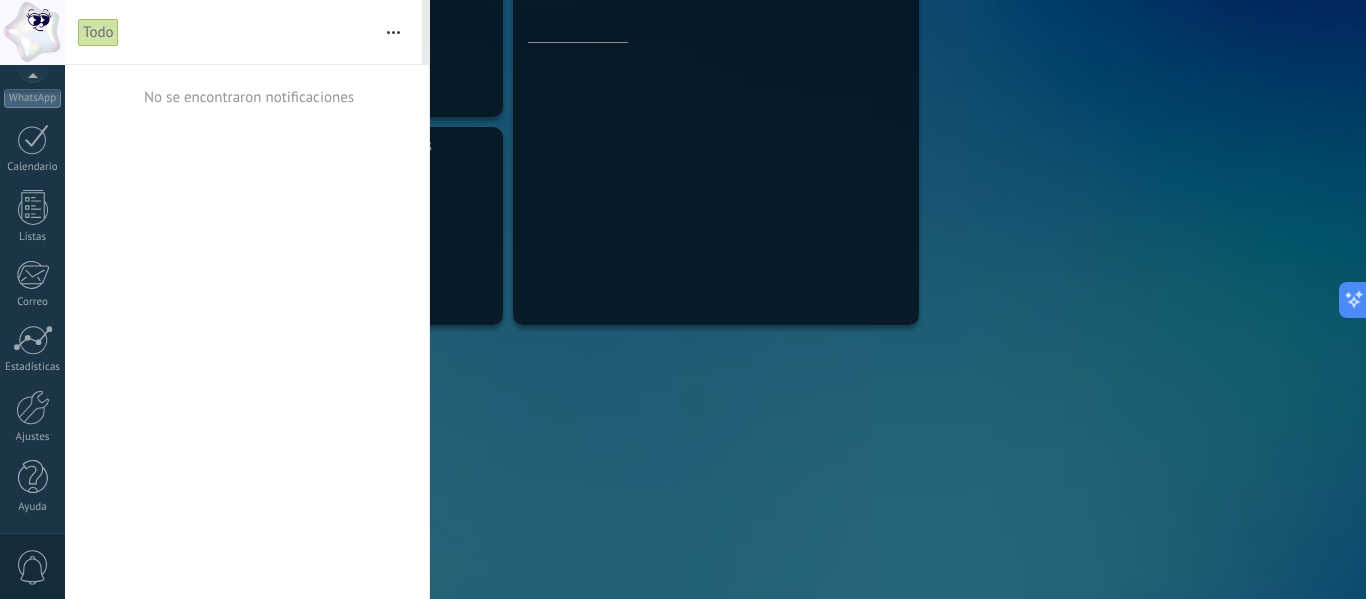 click on "0" at bounding box center [33, 567] 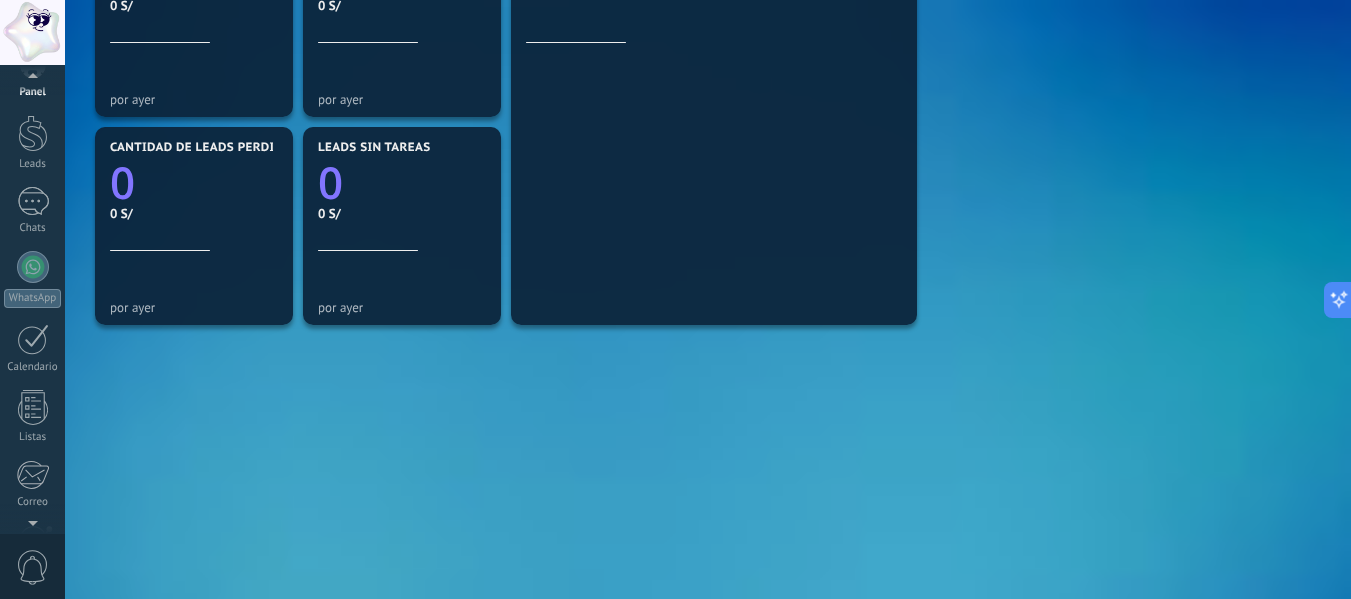 scroll, scrollTop: 0, scrollLeft: 0, axis: both 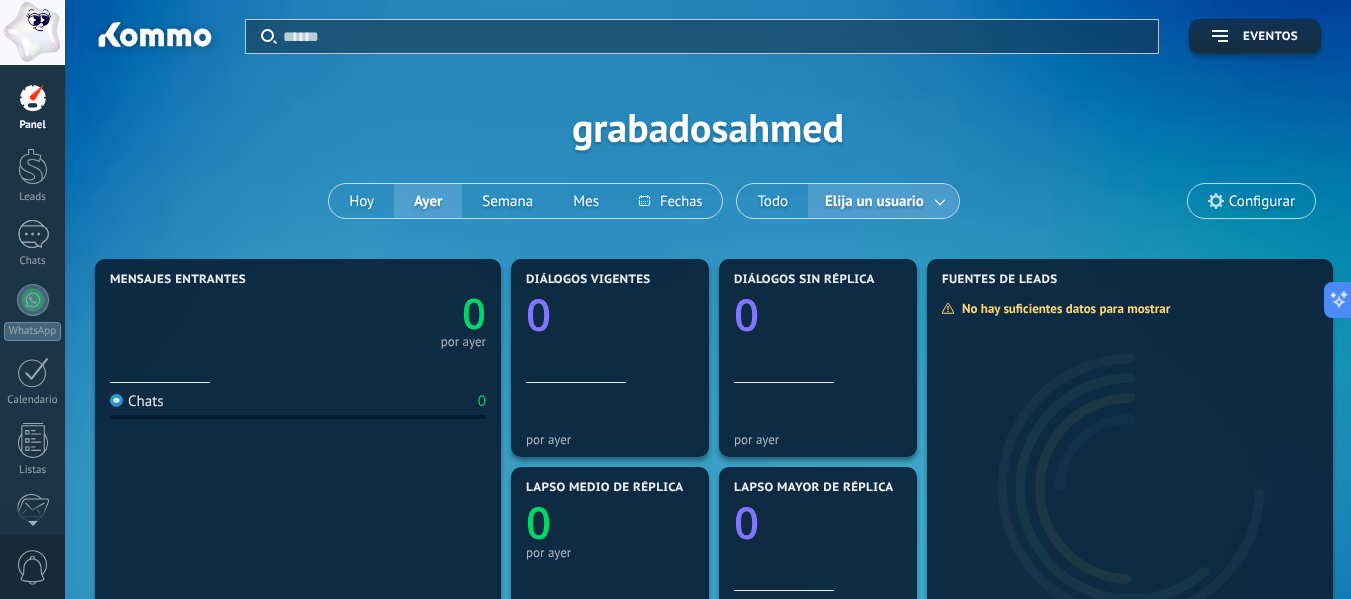 click at bounding box center [1216, 201] 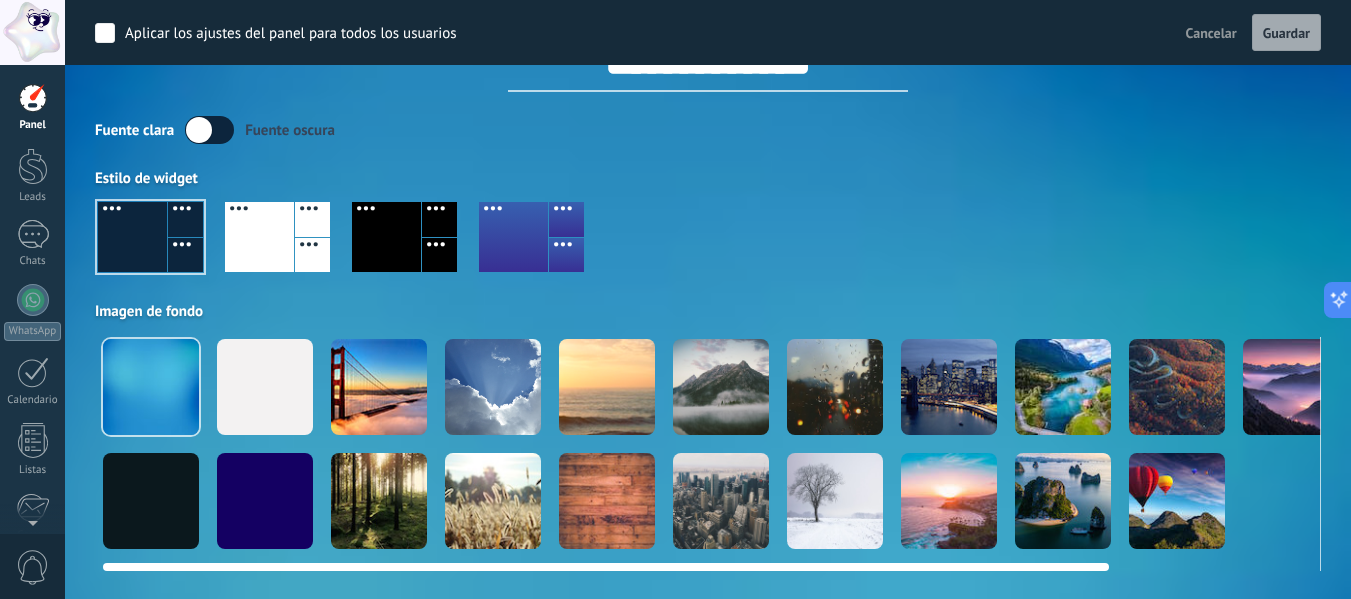 scroll, scrollTop: 100, scrollLeft: 0, axis: vertical 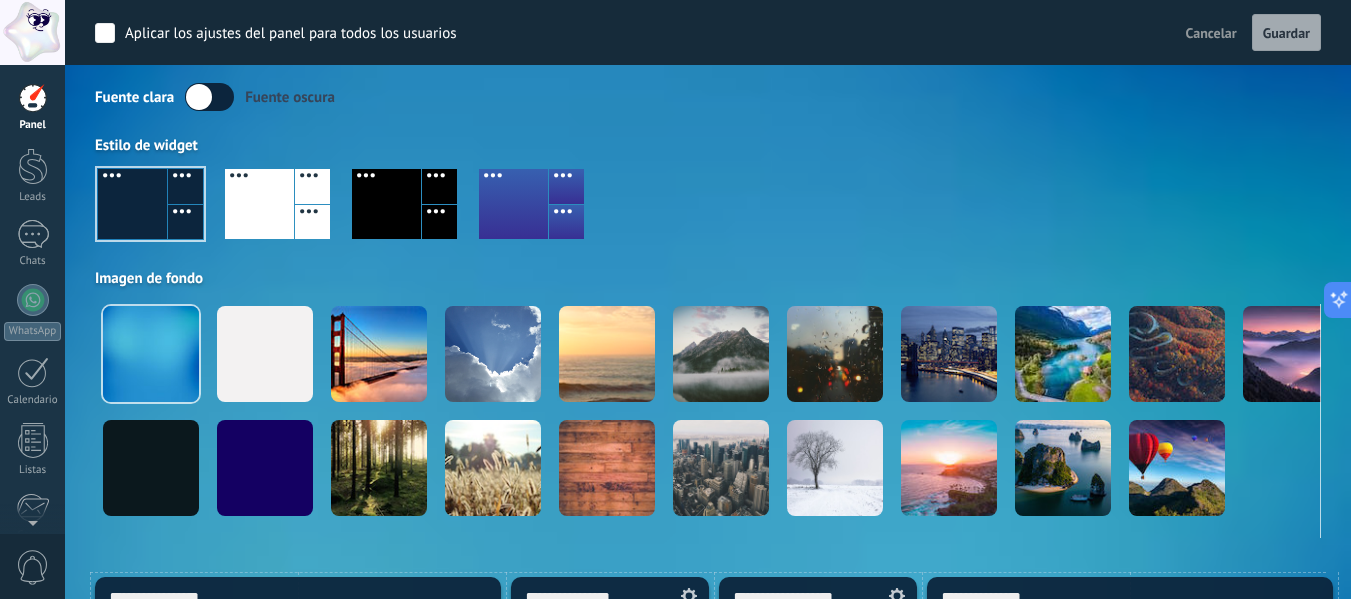 click at bounding box center (132, 204) 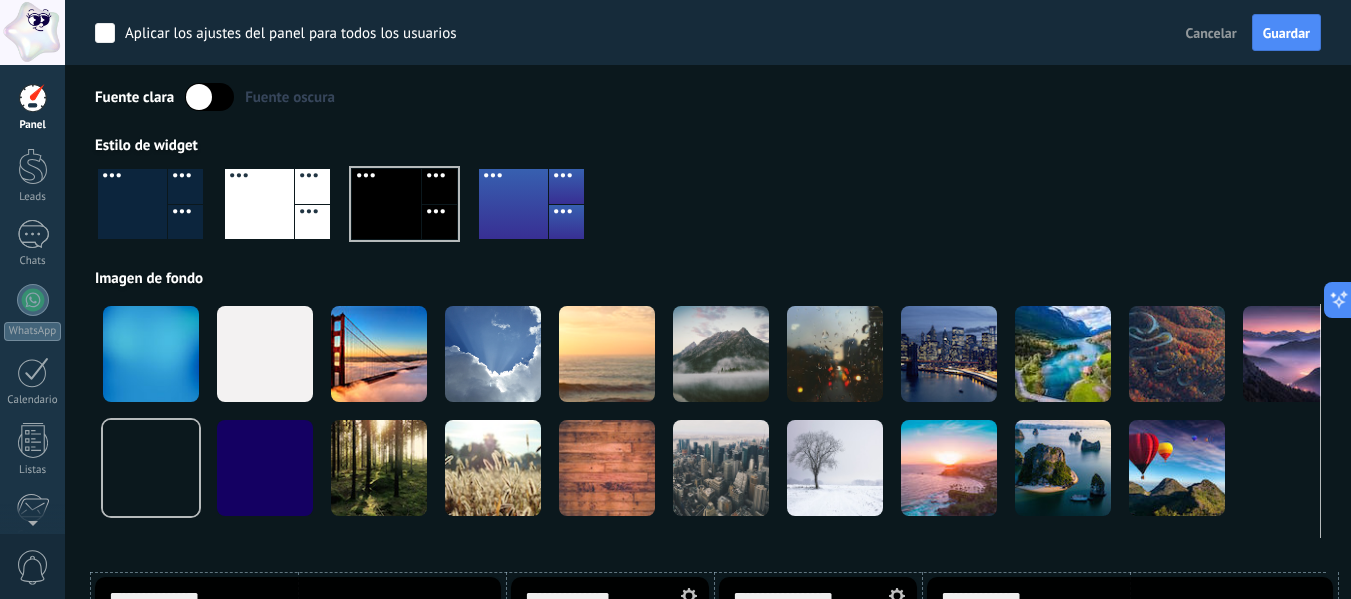 click at bounding box center (185, 222) 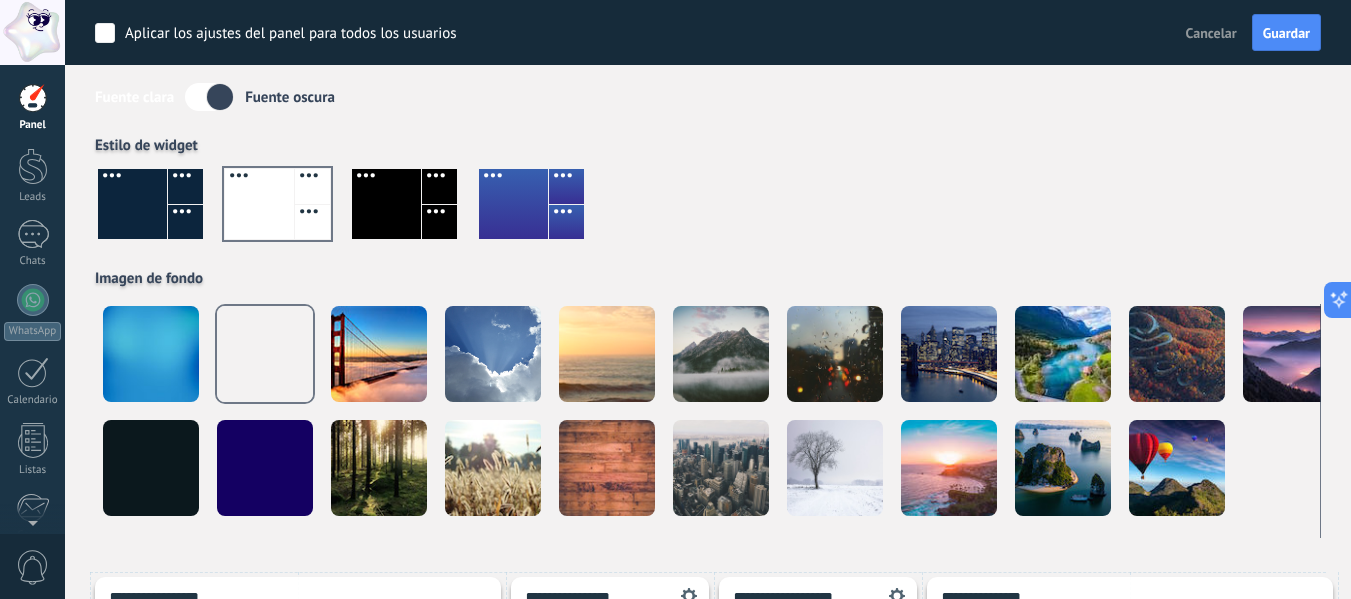 click at bounding box center [185, 222] 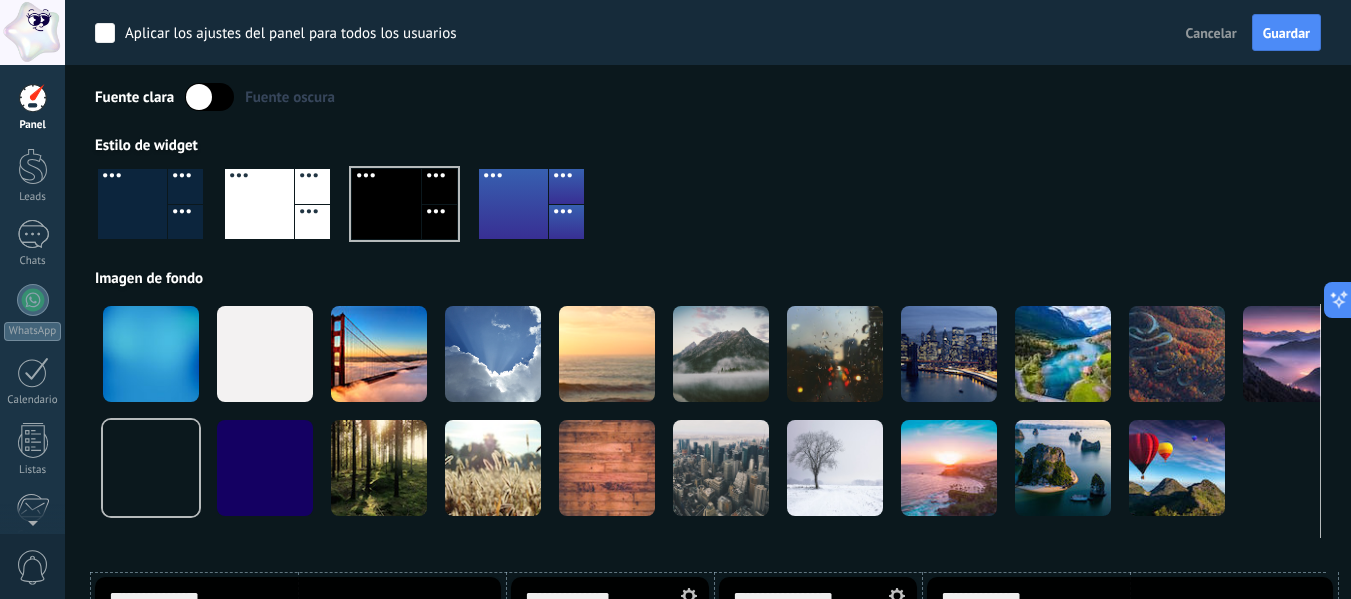 click at bounding box center [185, 222] 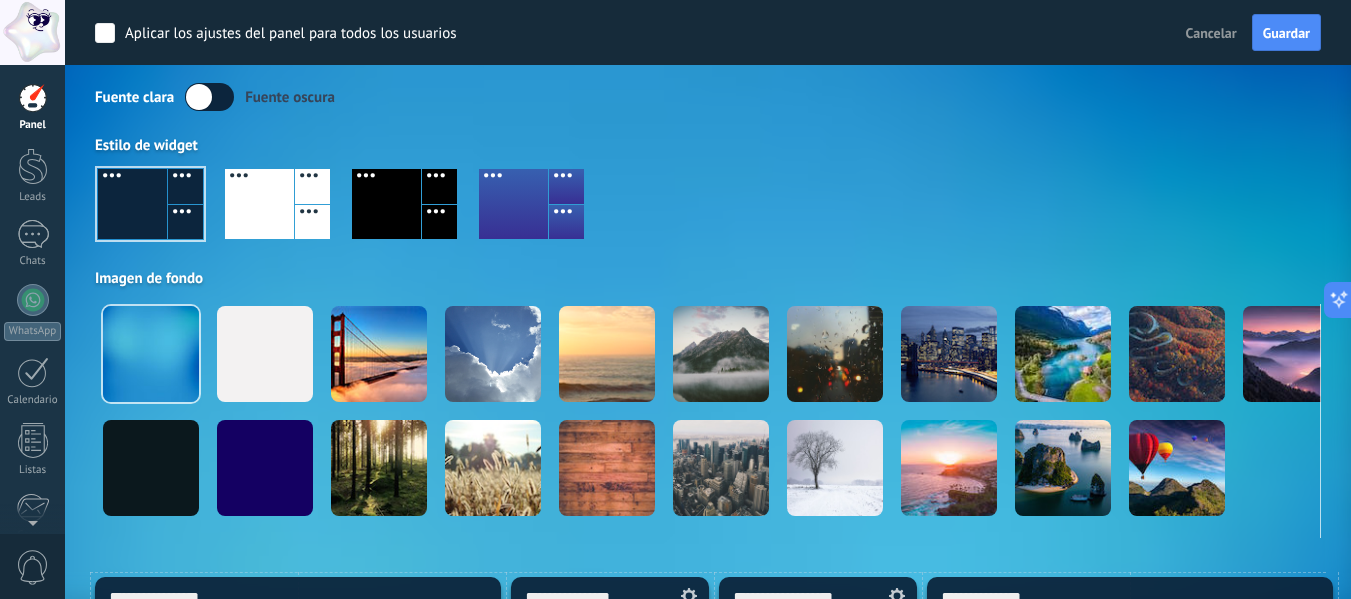click at bounding box center [185, 222] 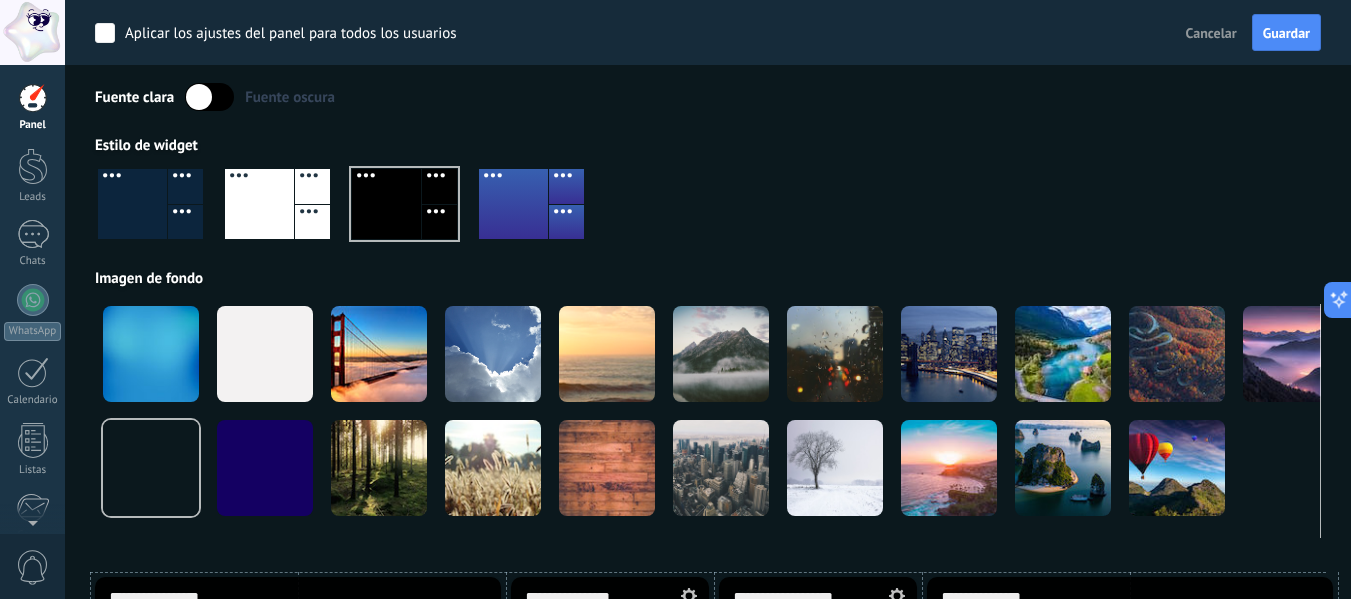 click at bounding box center [185, 186] 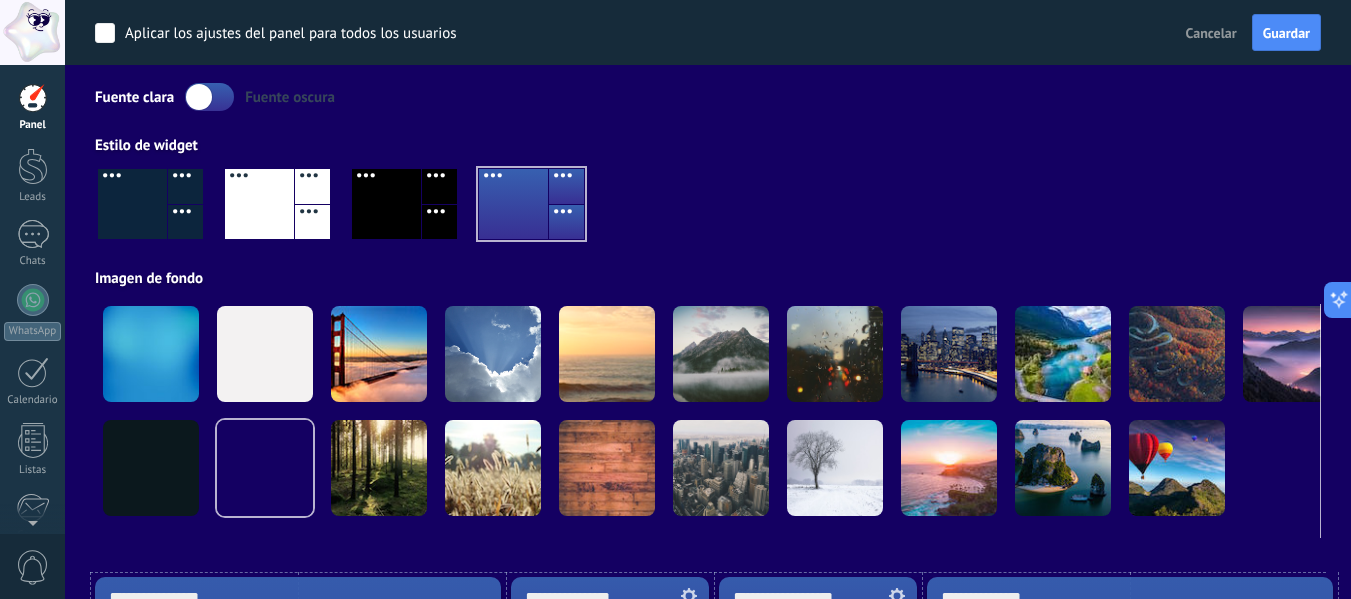 click at bounding box center (185, 186) 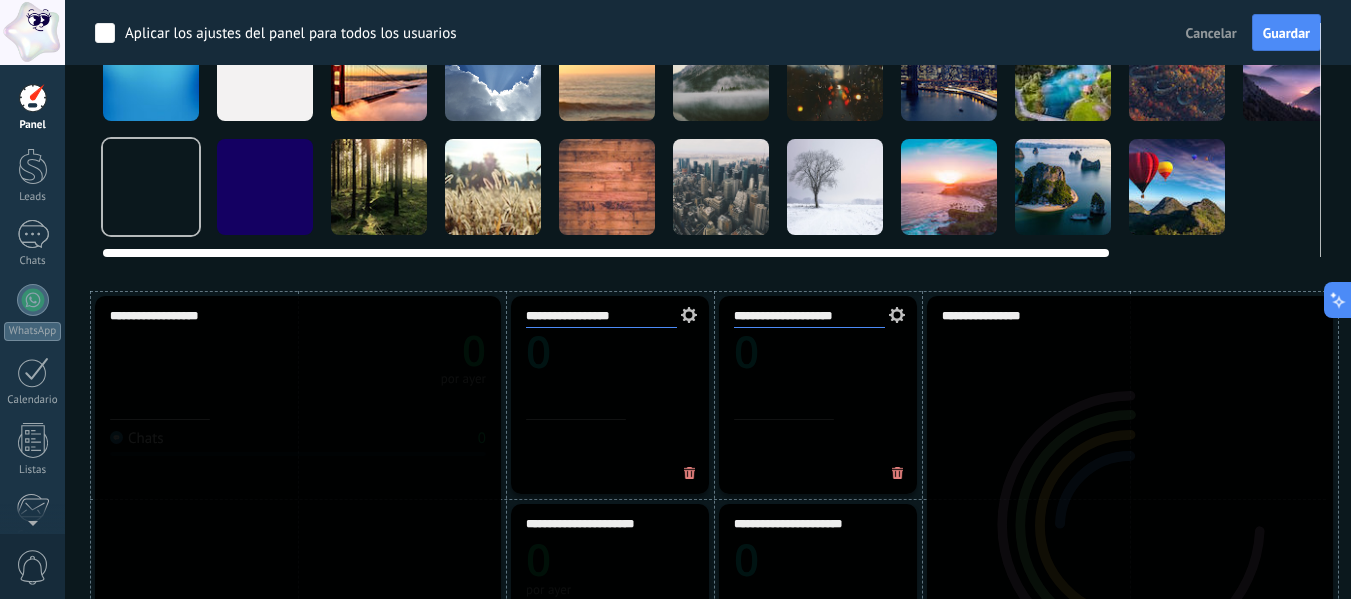 scroll, scrollTop: 290, scrollLeft: 0, axis: vertical 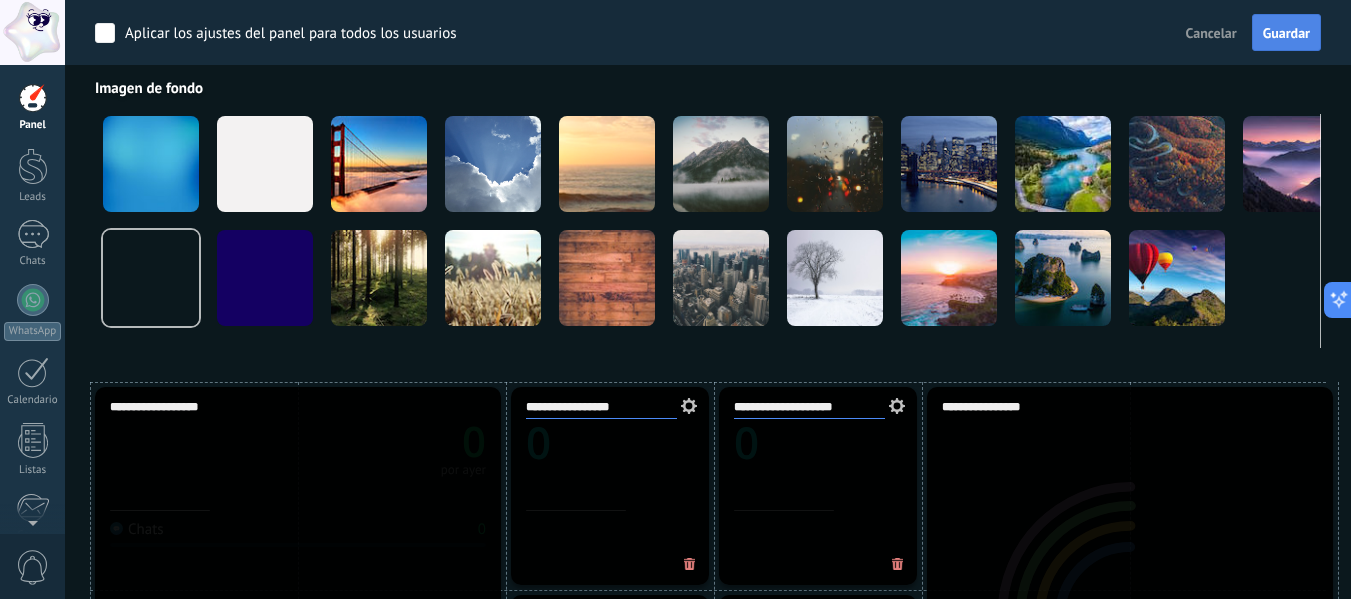 click on "Guardar" at bounding box center (1286, 33) 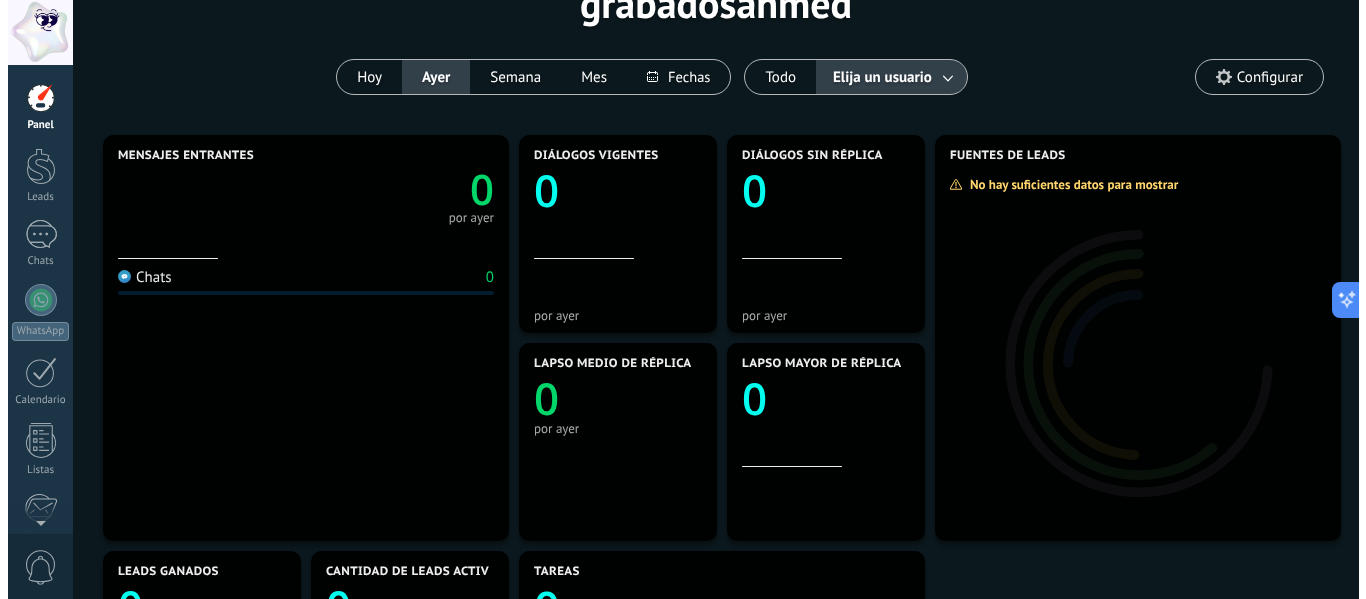 scroll, scrollTop: 0, scrollLeft: 0, axis: both 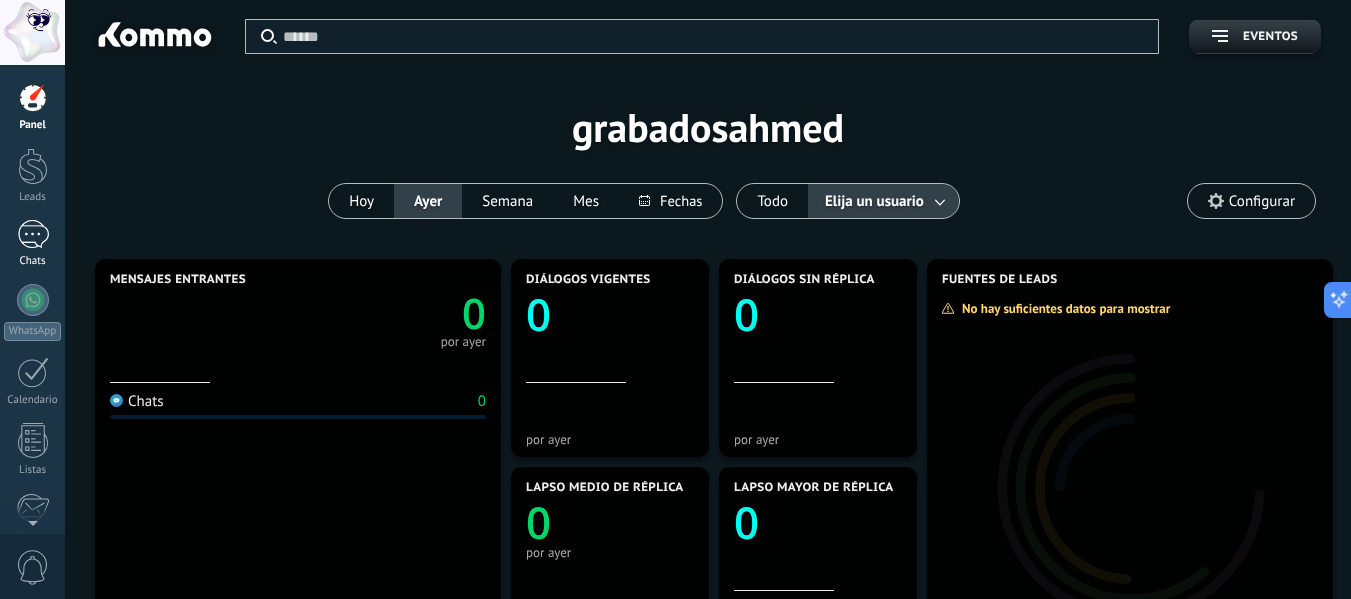 click on "Chats" at bounding box center (32, 244) 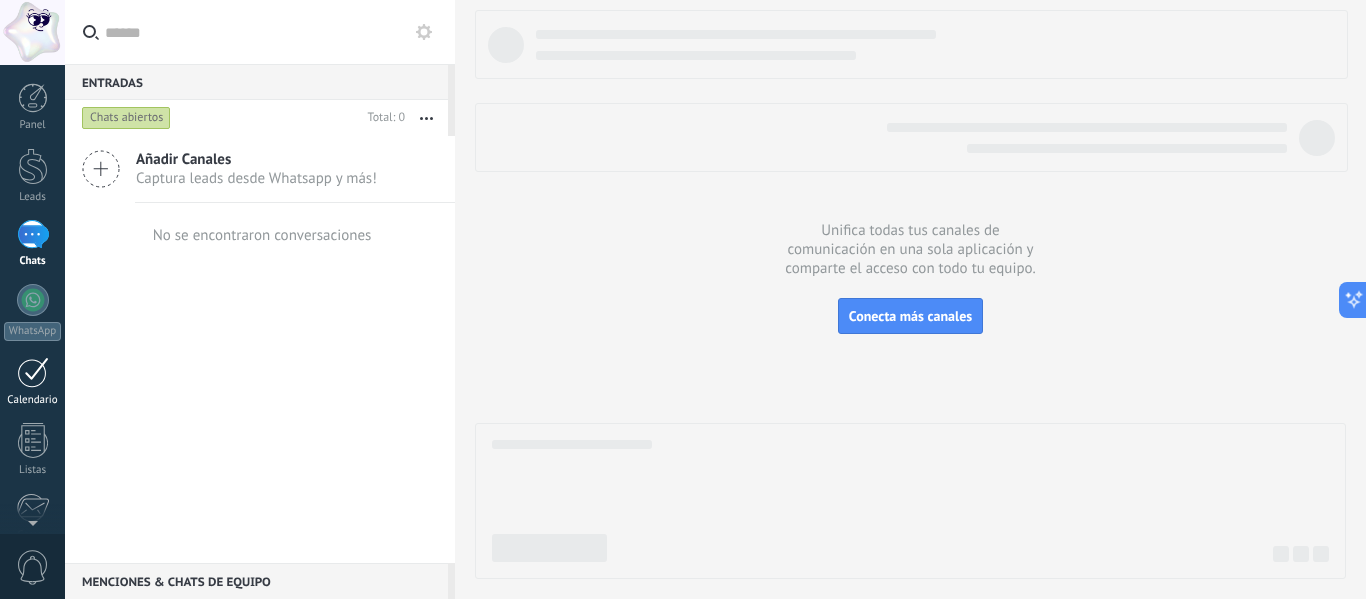 click at bounding box center [33, 372] 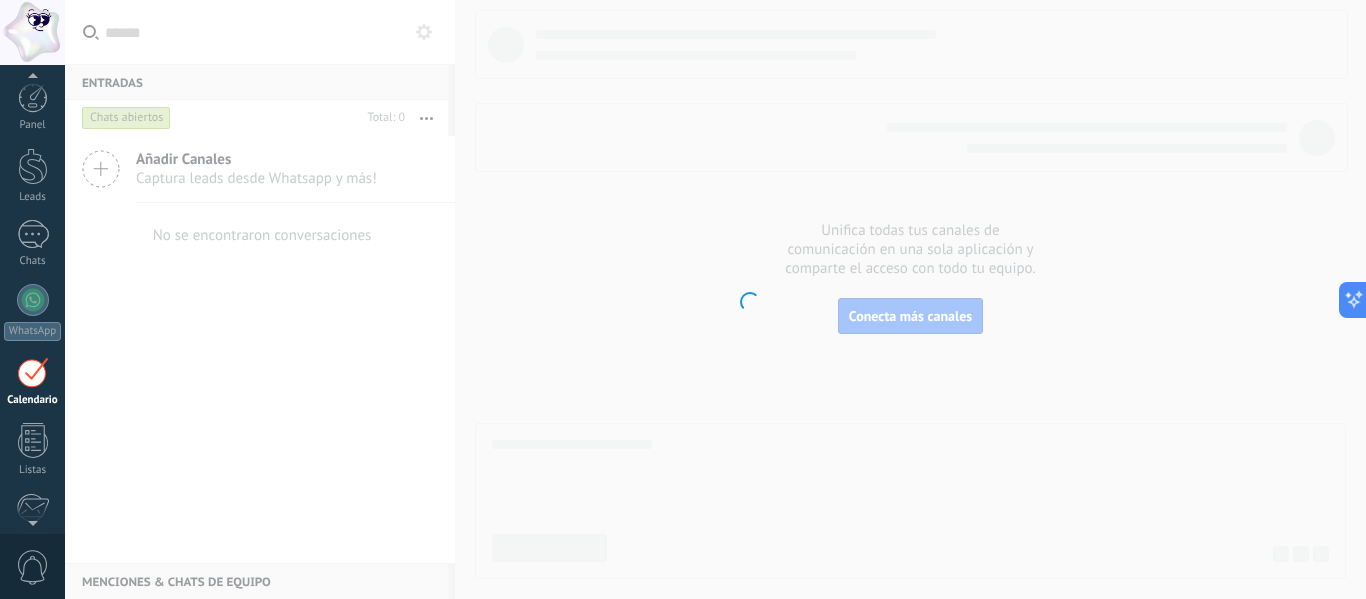 scroll, scrollTop: 58, scrollLeft: 0, axis: vertical 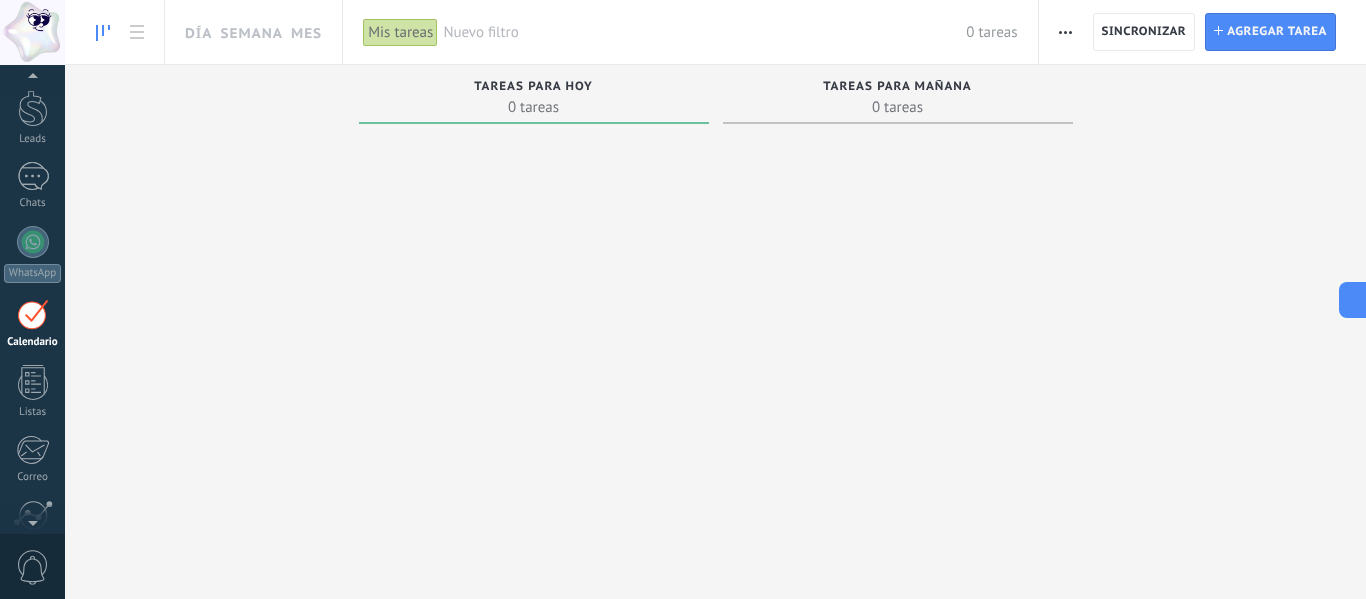 click on "Mis tareas" at bounding box center (400, 32) 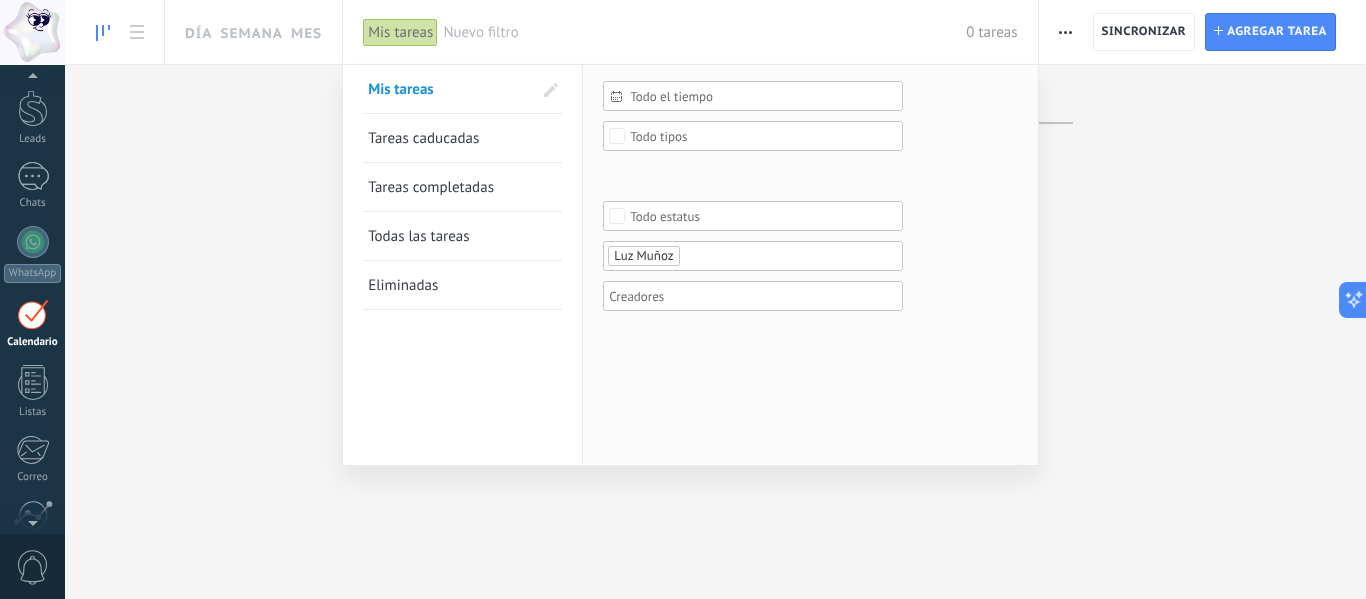 click at bounding box center (683, 299) 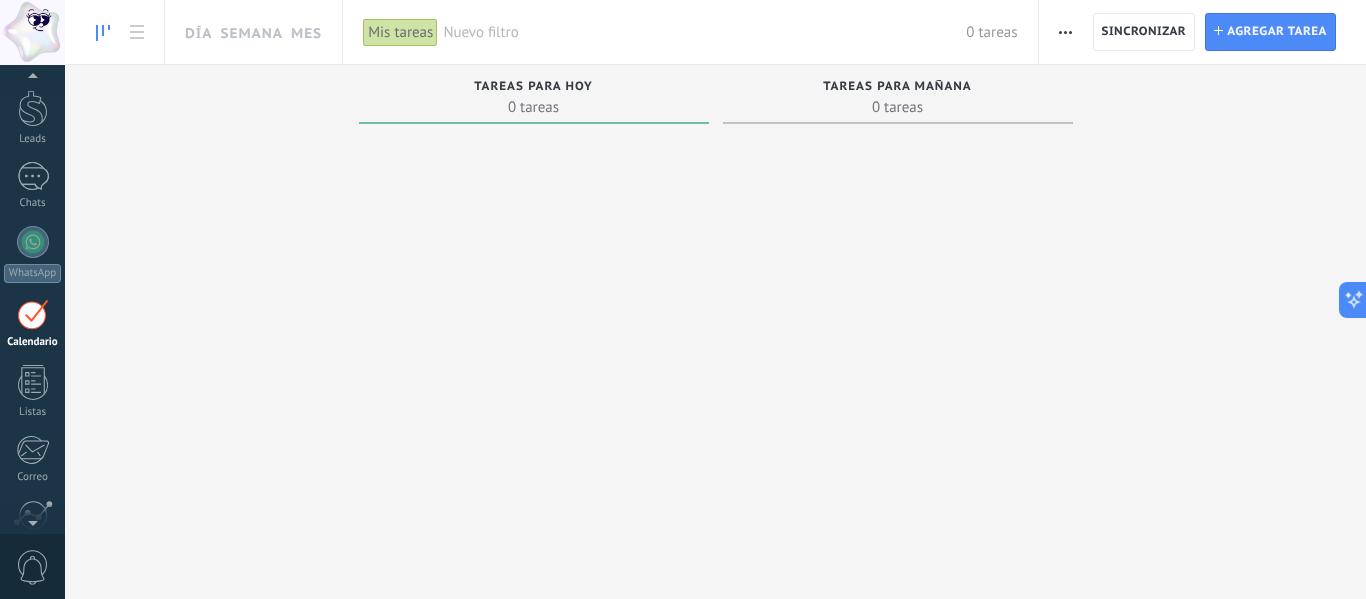 click at bounding box center [1065, 32] 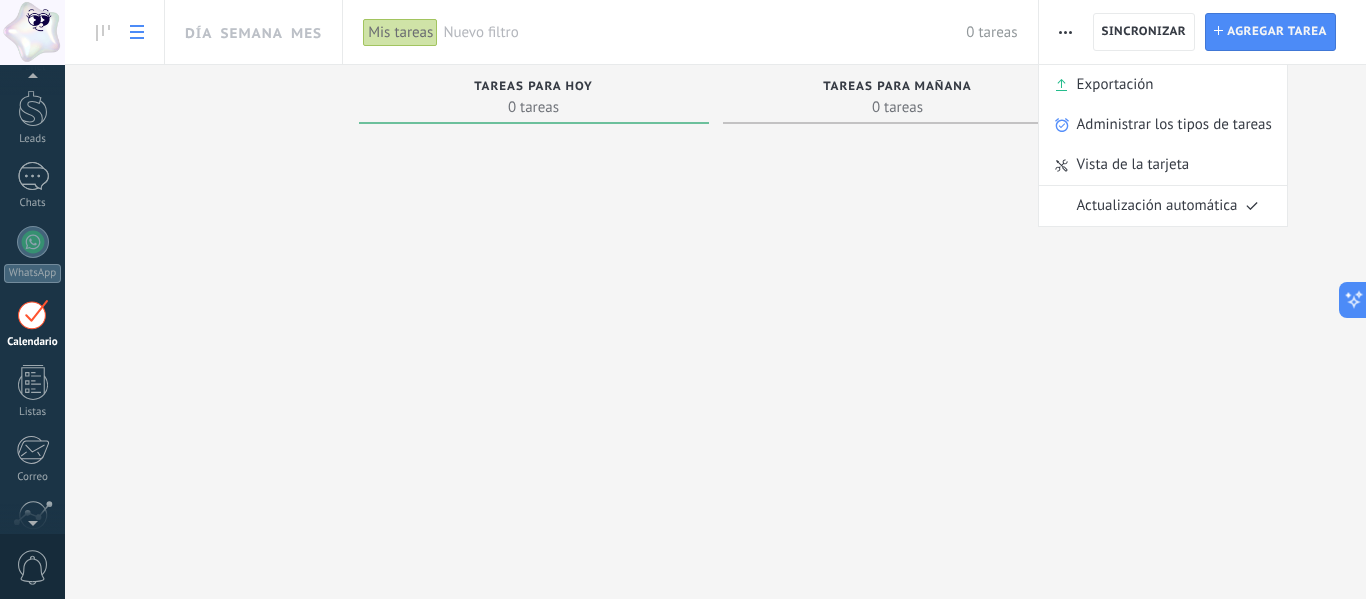 click at bounding box center (137, 32) 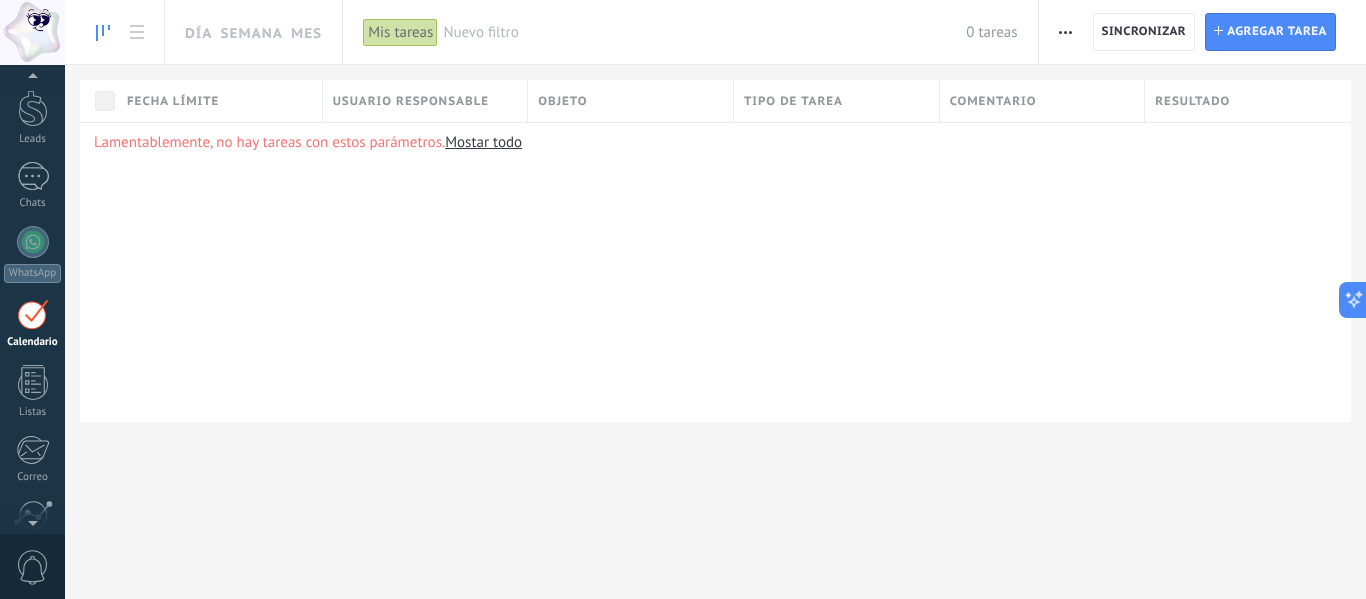 click at bounding box center [103, 33] 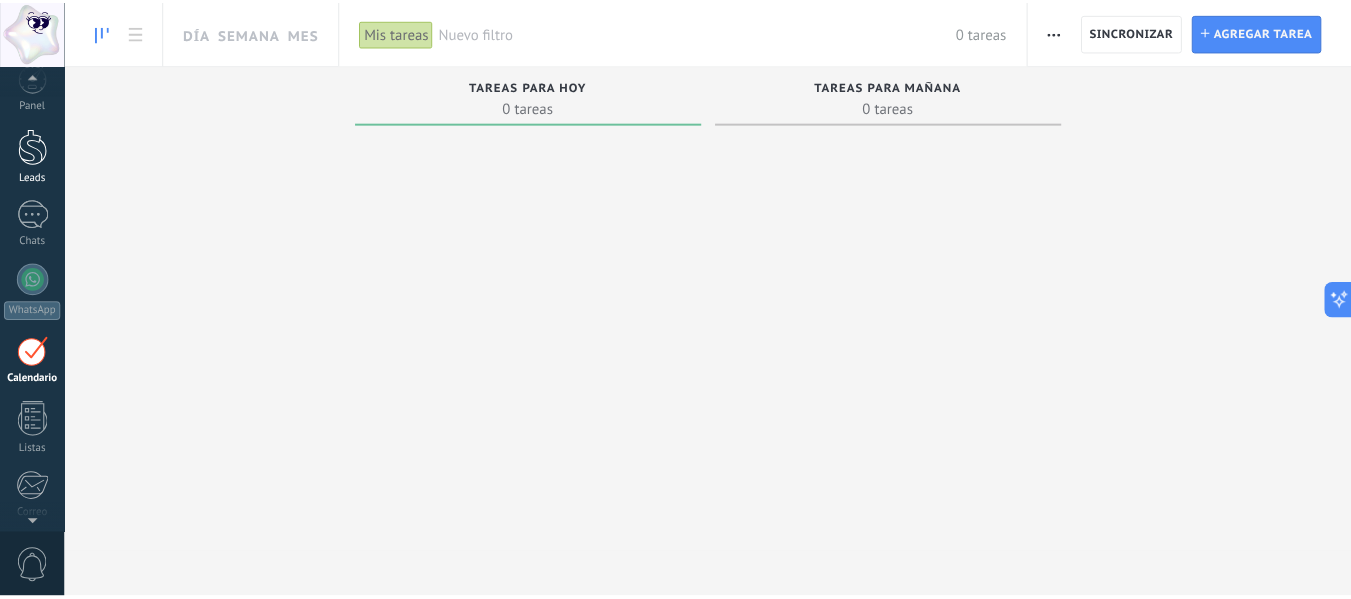 scroll, scrollTop: 0, scrollLeft: 0, axis: both 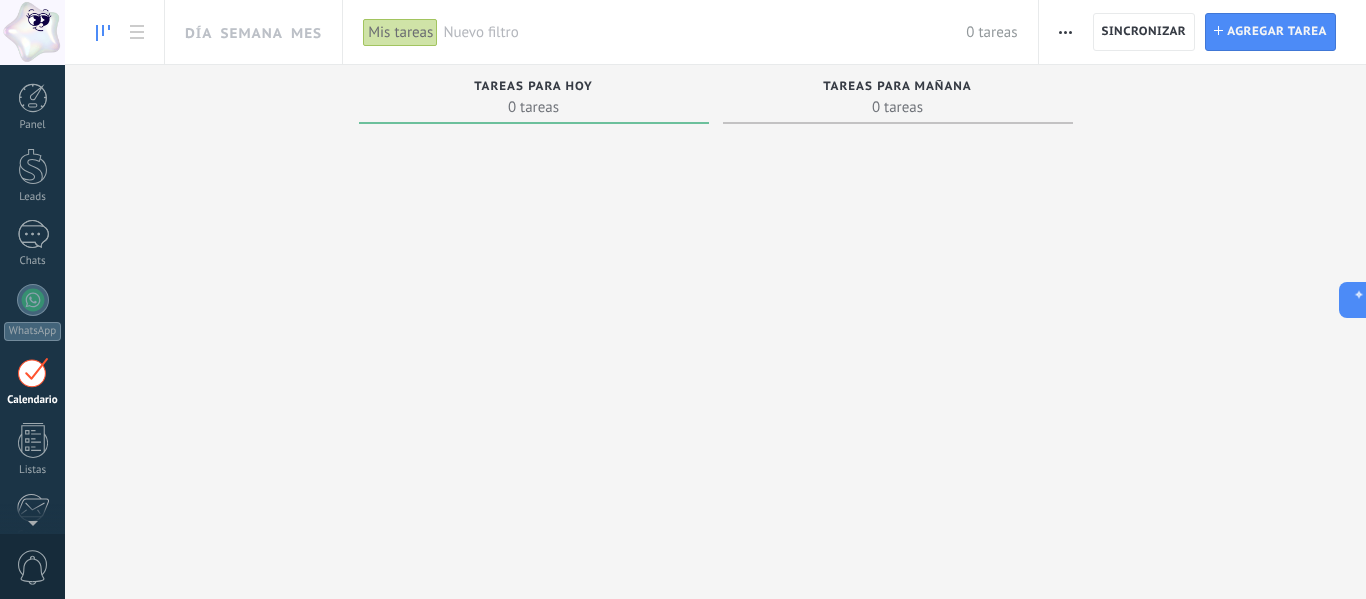 click on "Panel
Leads
Chats
WhatsApp
Clientes" at bounding box center [65, 299] 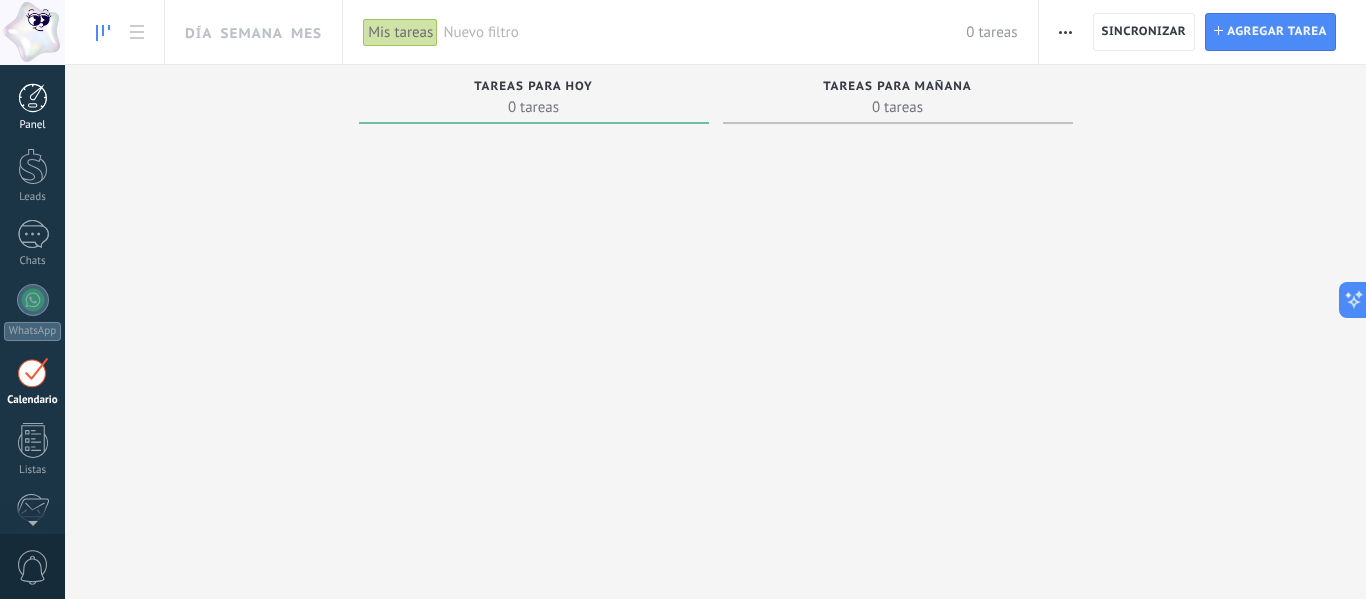 click at bounding box center [33, 98] 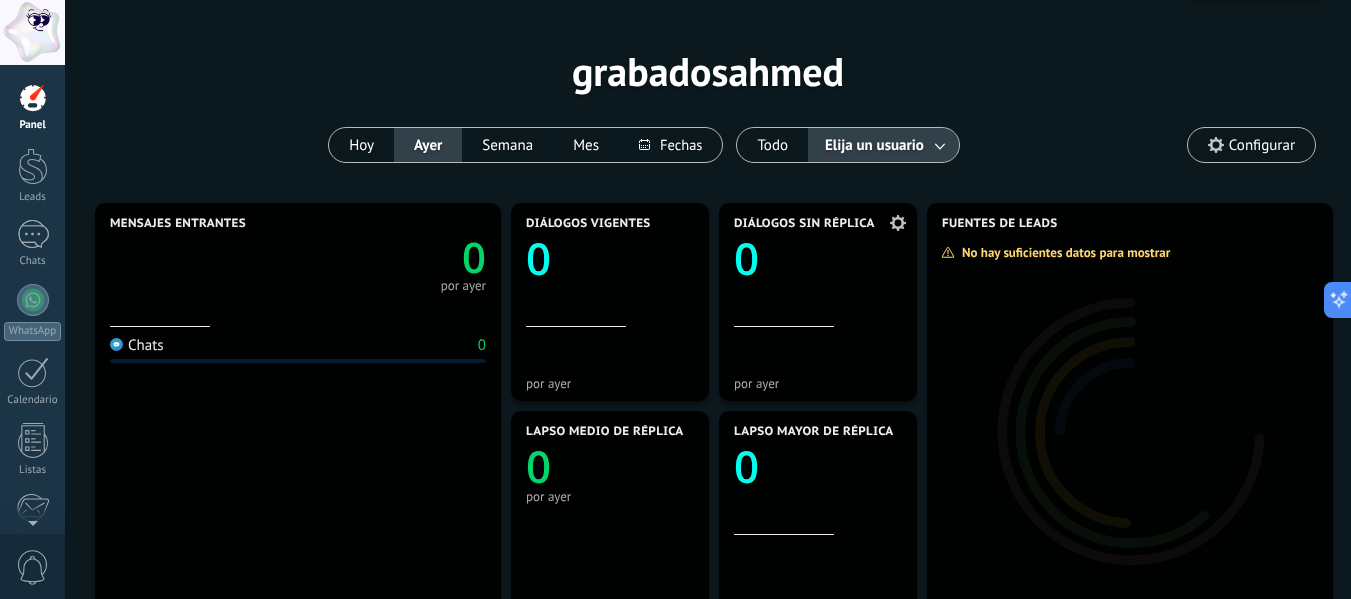 scroll, scrollTop: 0, scrollLeft: 0, axis: both 